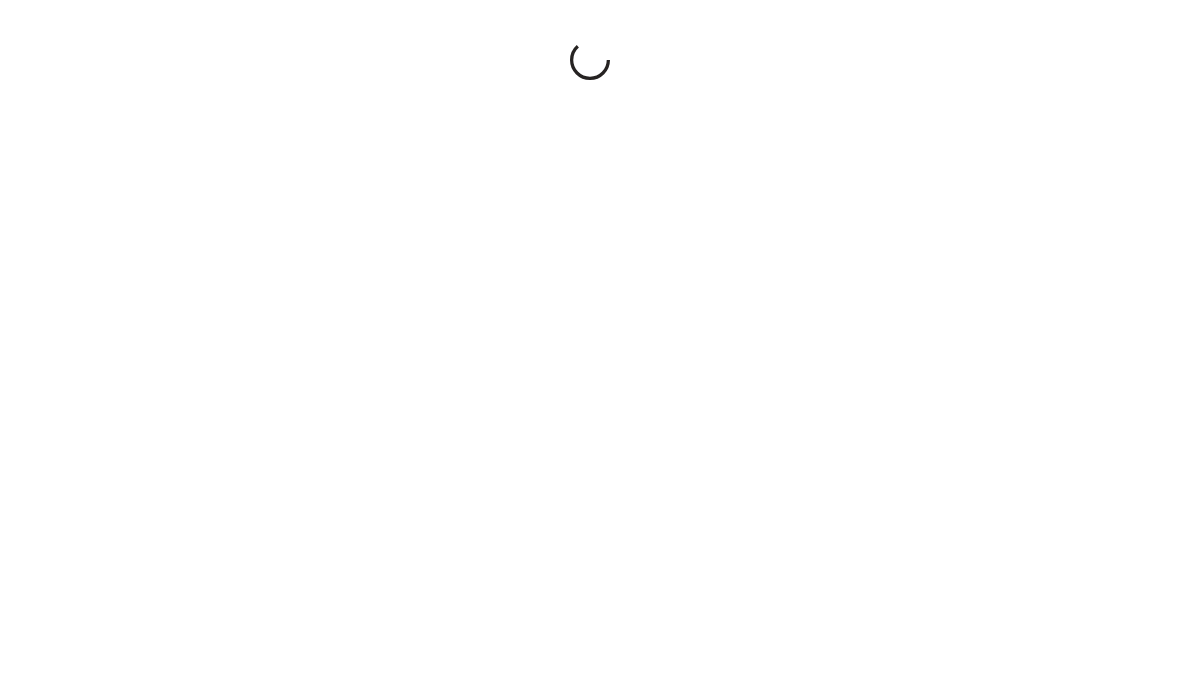 scroll, scrollTop: 0, scrollLeft: 0, axis: both 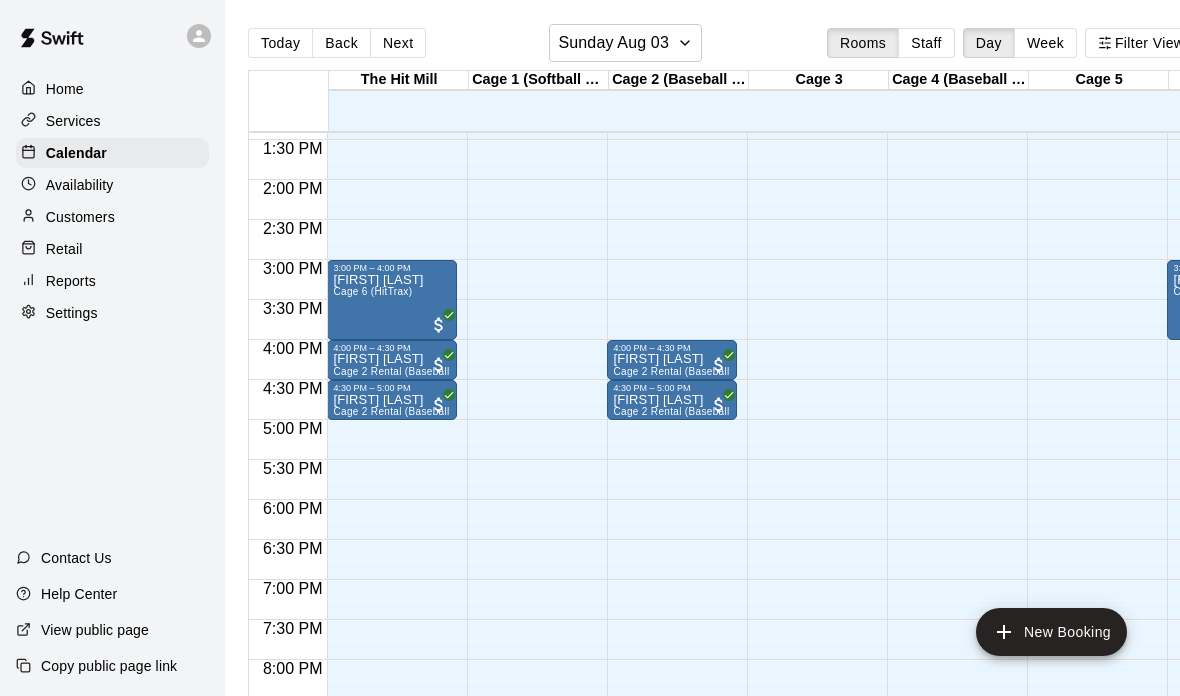 click on "Customers" at bounding box center [80, 217] 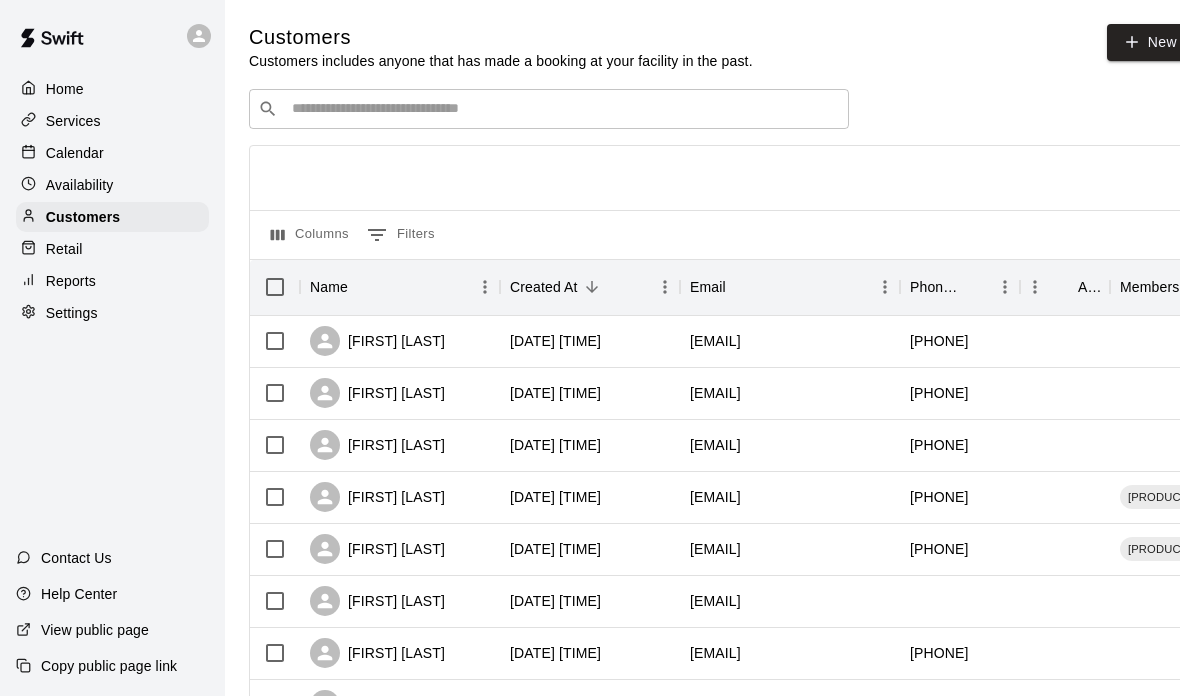 click on "Retail" at bounding box center [64, 249] 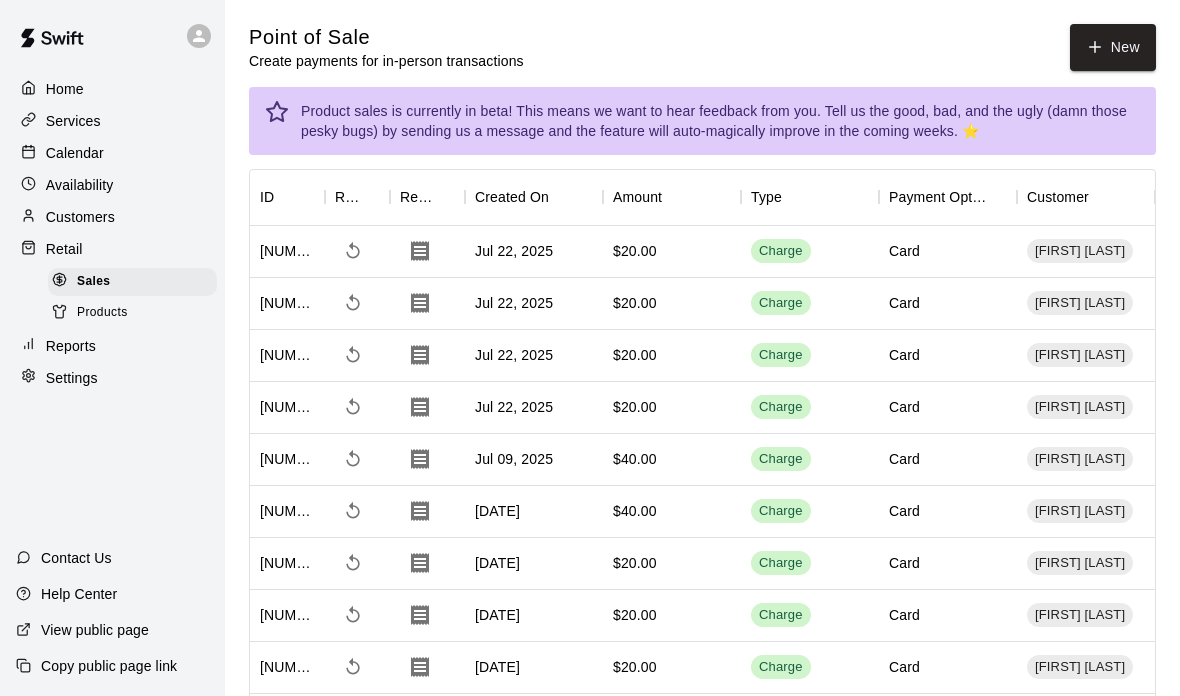 click on "Retail" at bounding box center [112, 249] 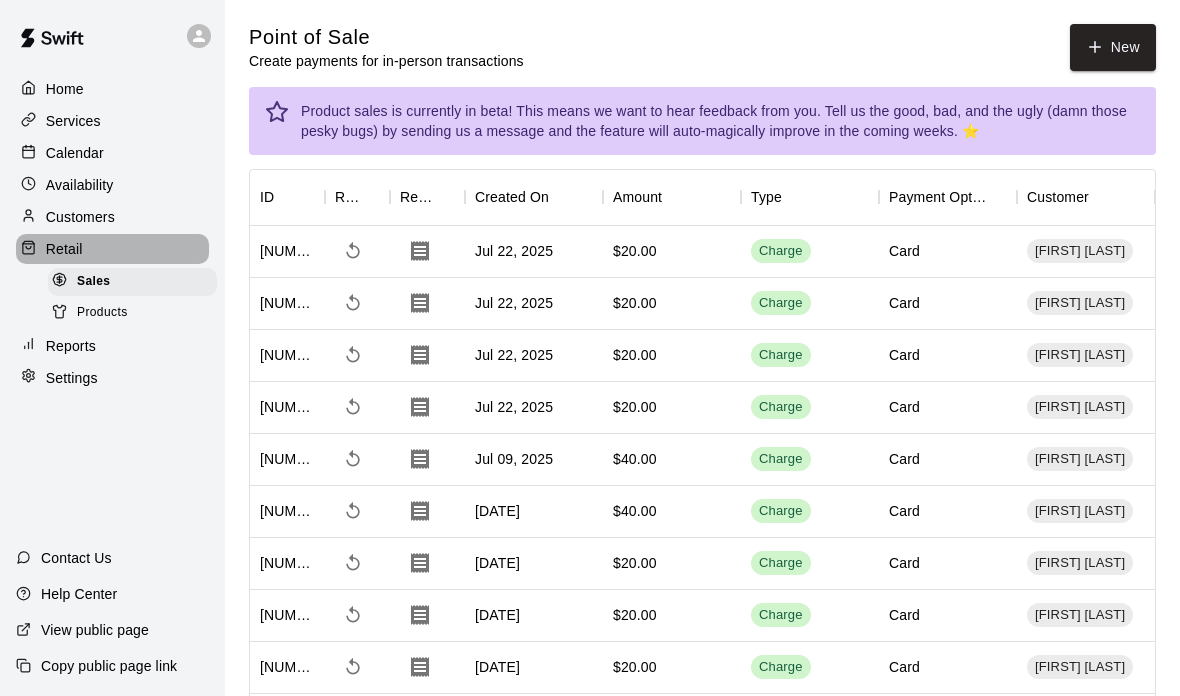 click on "Retail" at bounding box center (112, 249) 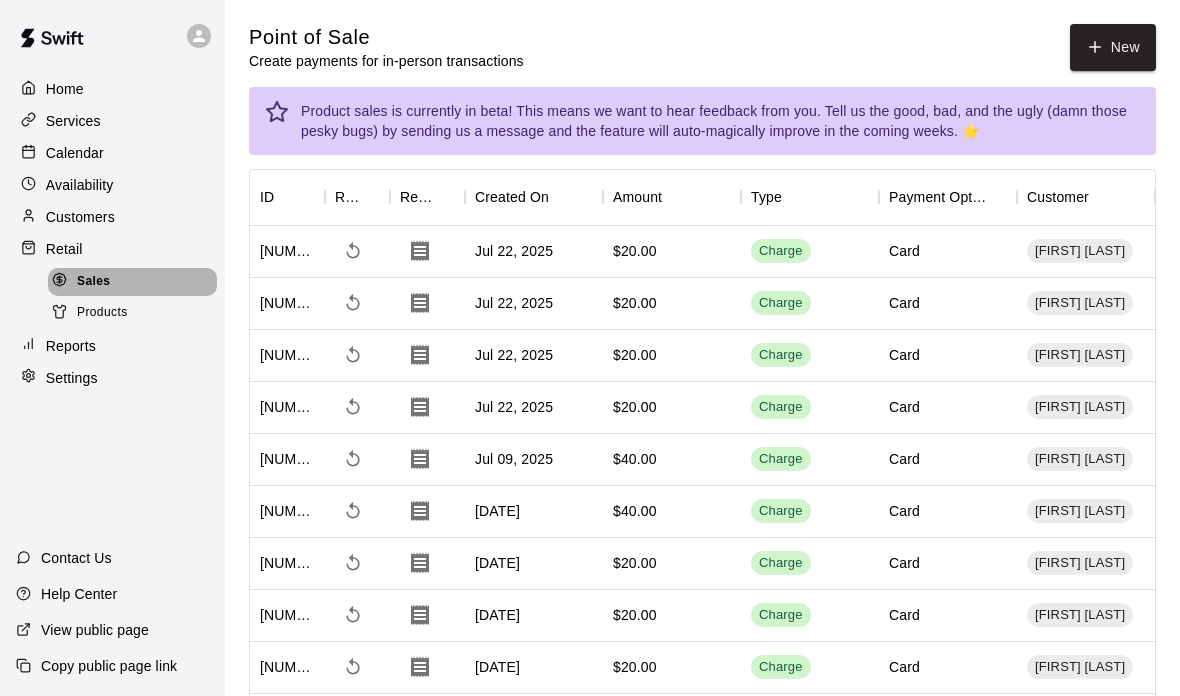 click on "Sales" at bounding box center (132, 282) 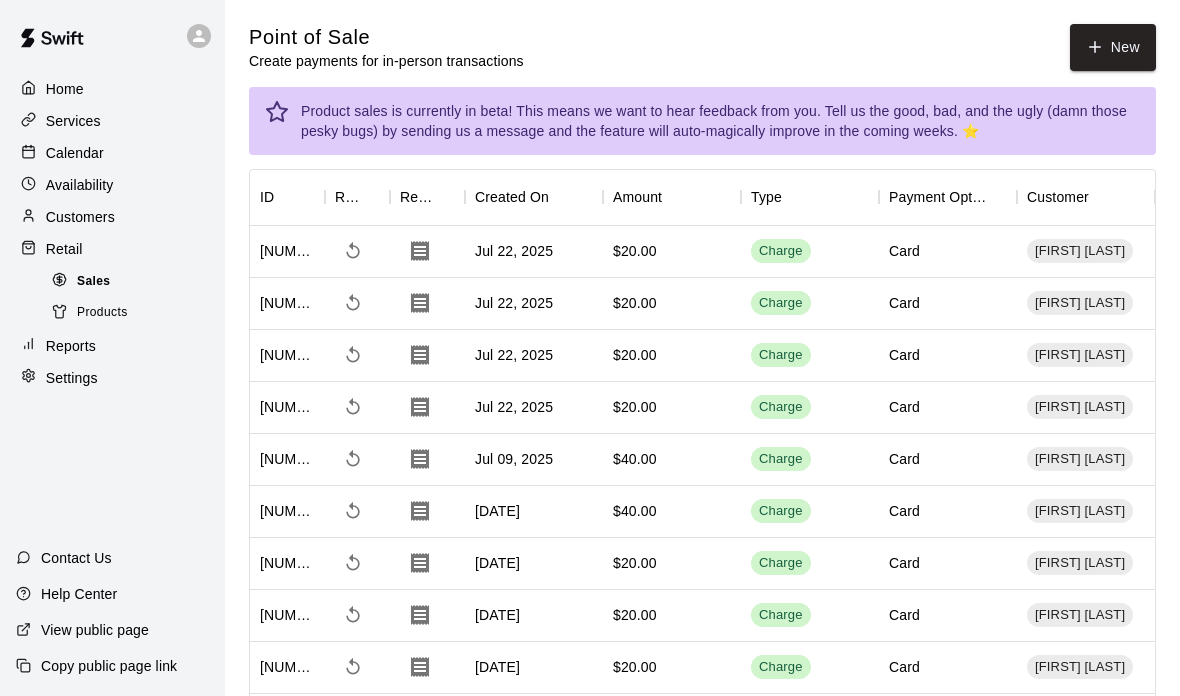 click on "Sales" at bounding box center [93, 282] 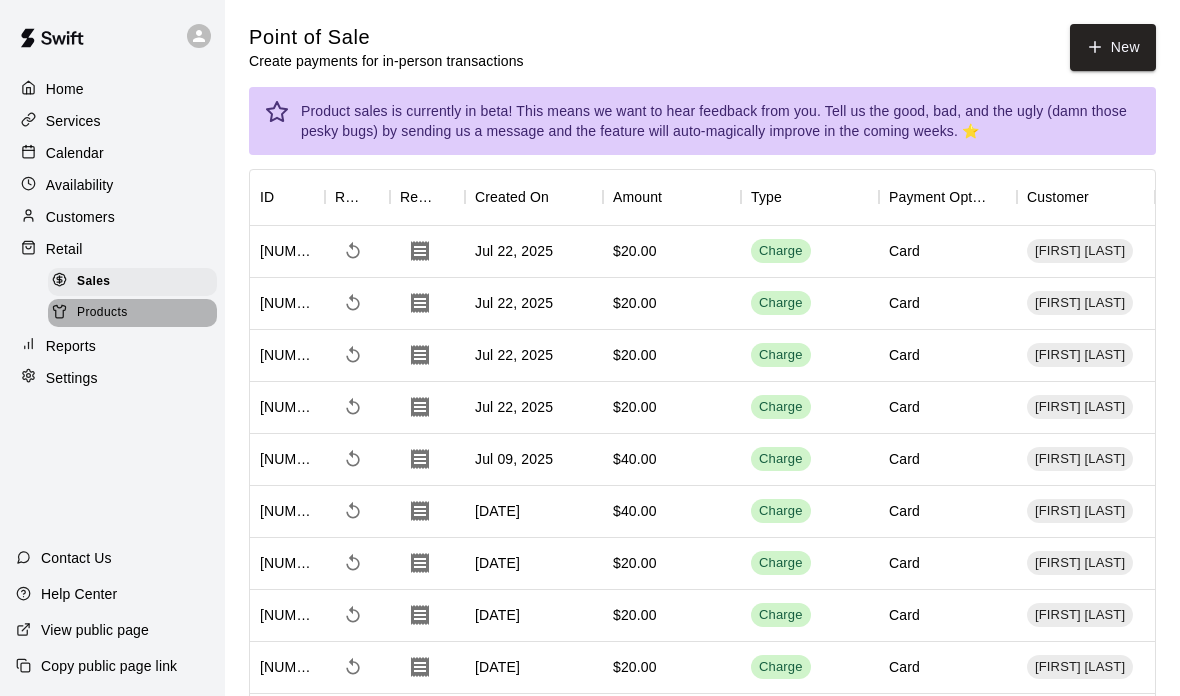 click on "Products" at bounding box center [102, 313] 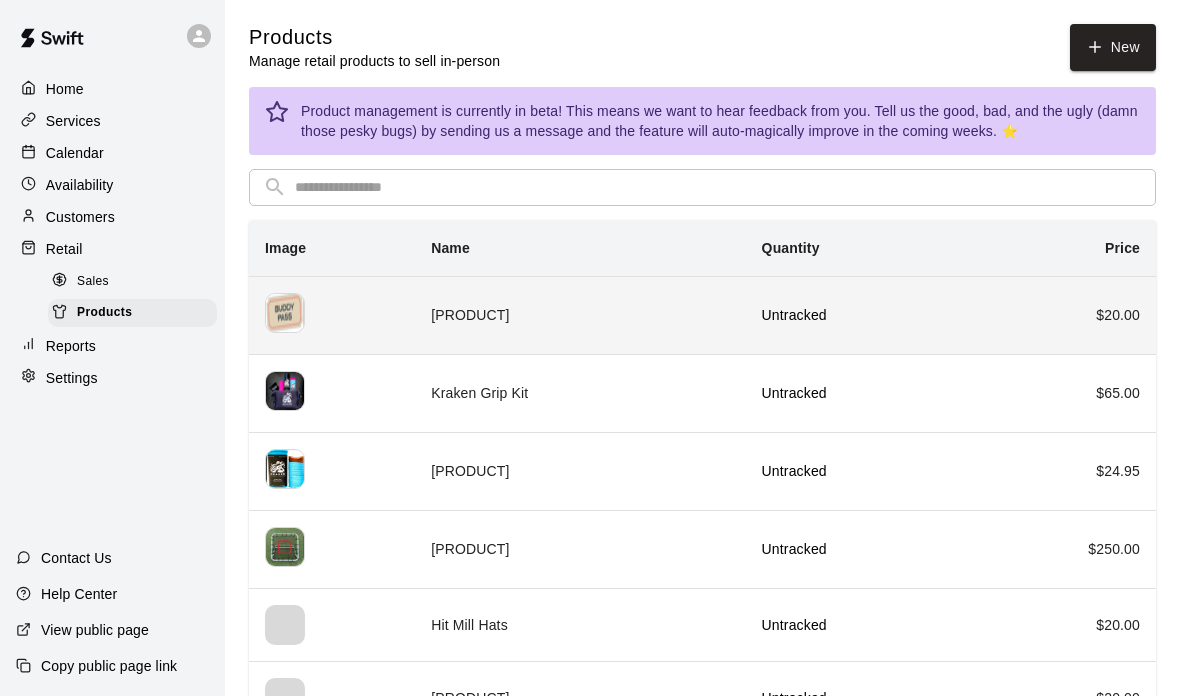 click on "[PRODUCT]" at bounding box center [580, 315] 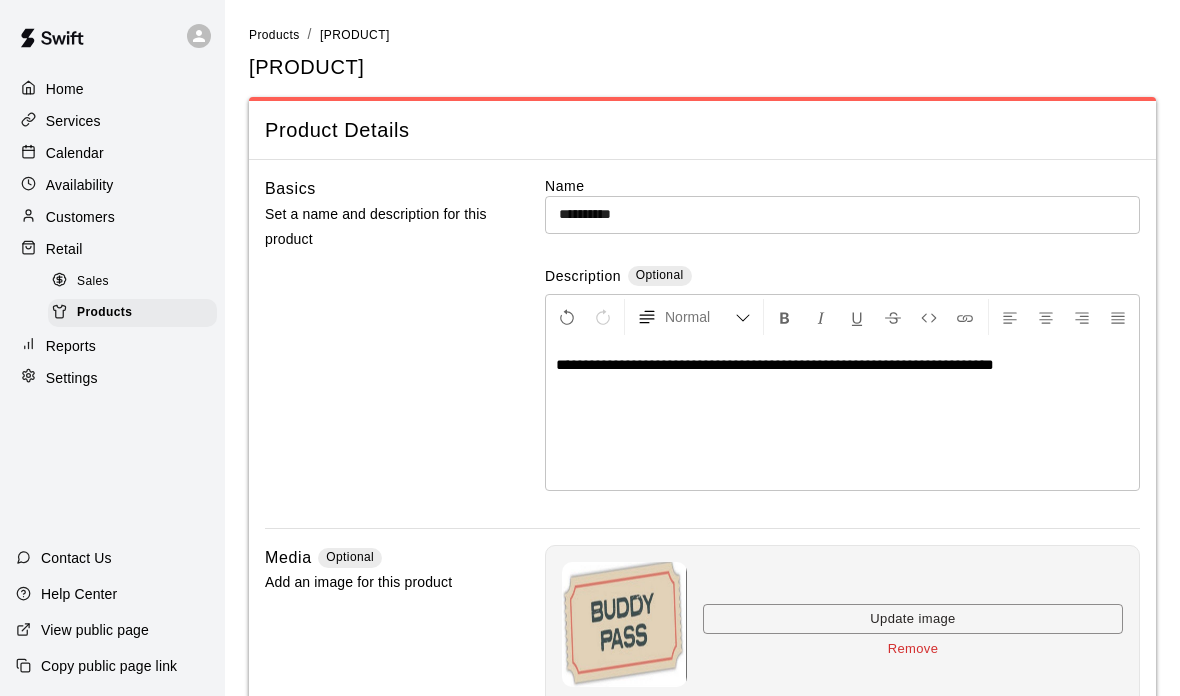 type 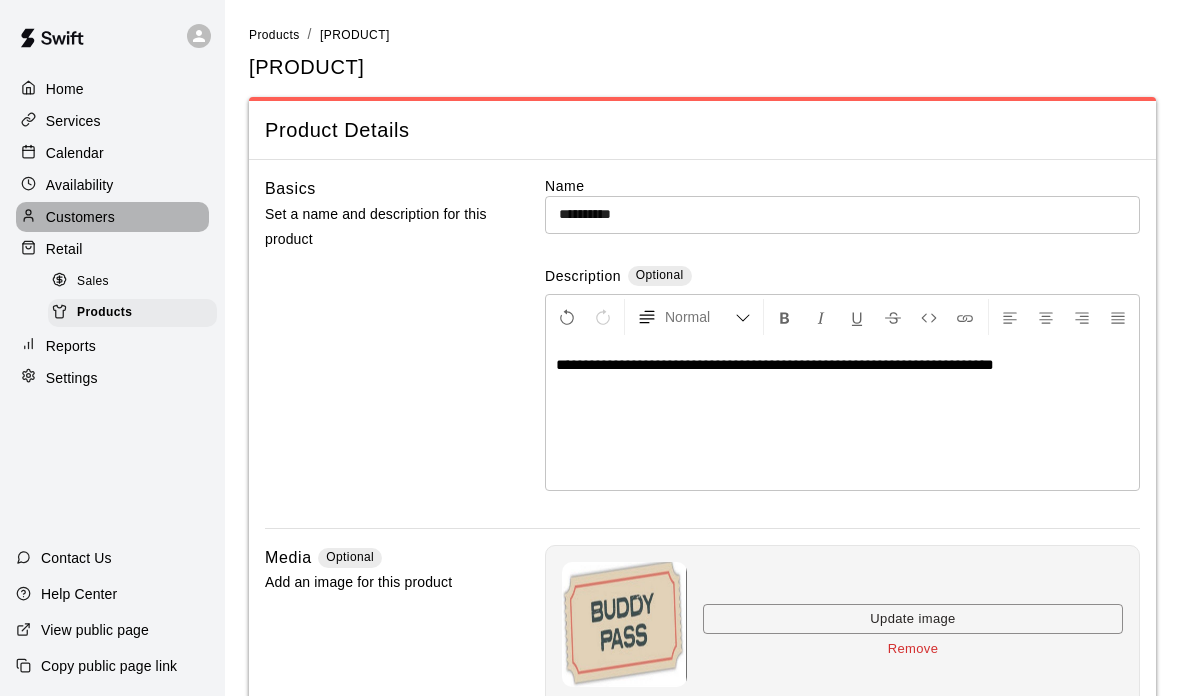 click on "Customers" at bounding box center (80, 217) 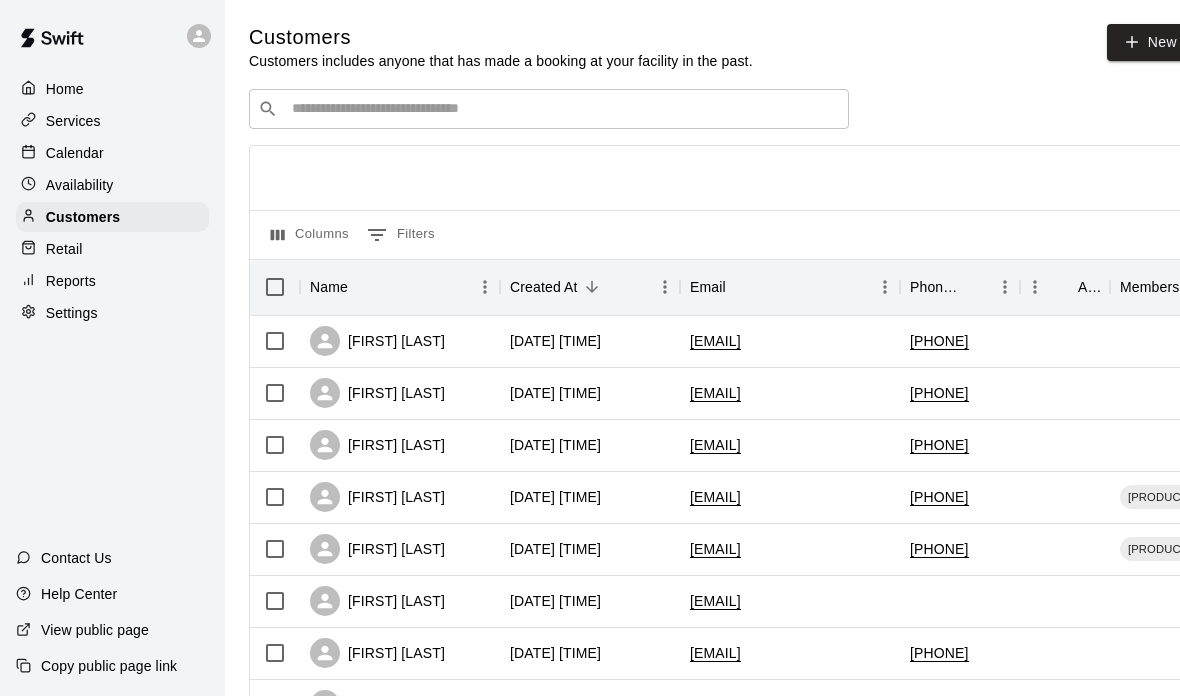click on "Retail" at bounding box center [112, 249] 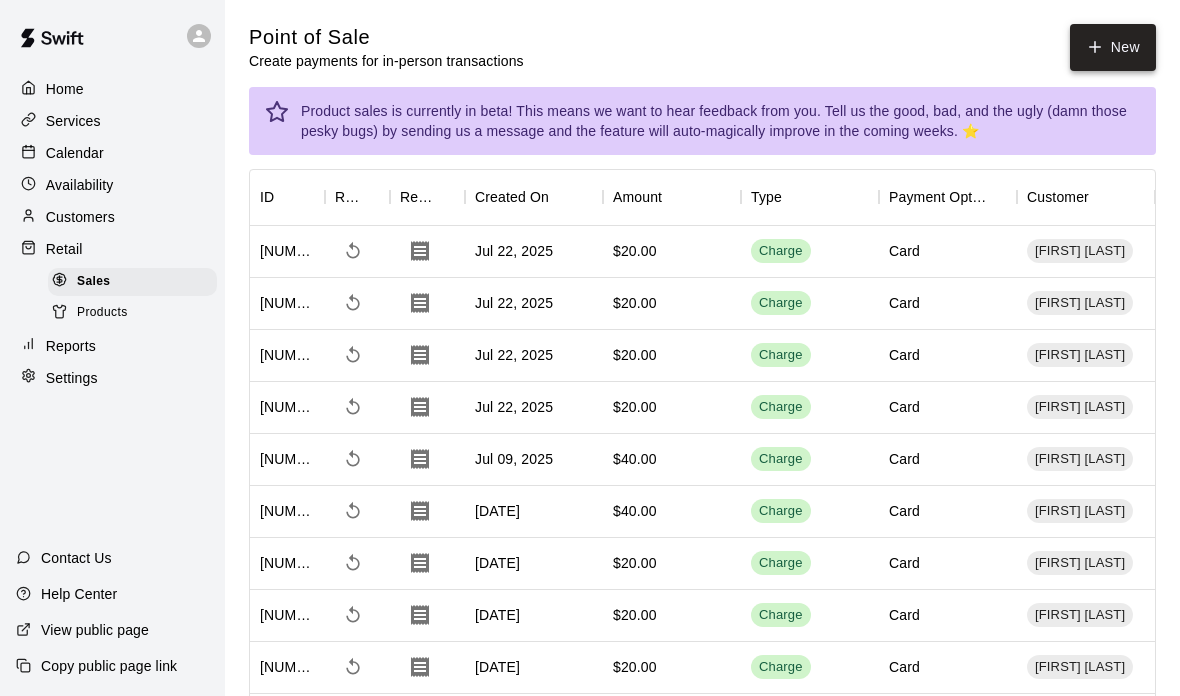 click on "New" at bounding box center [1113, 47] 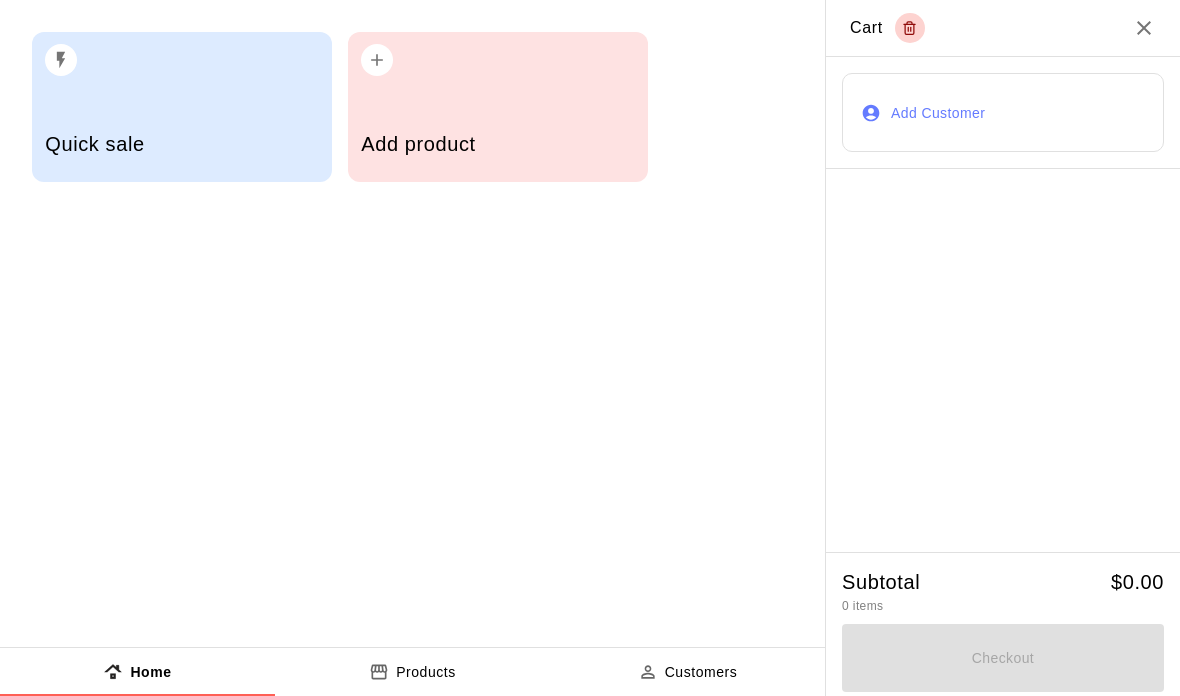 click on "Quick sale" at bounding box center (181, 144) 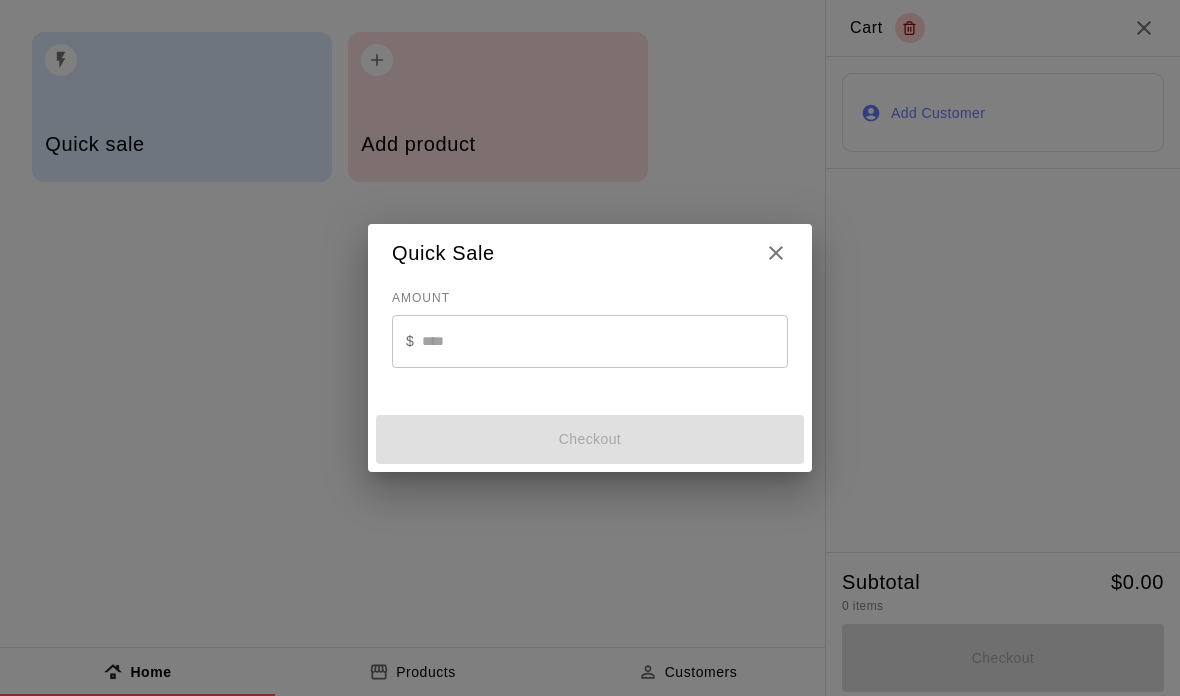 click 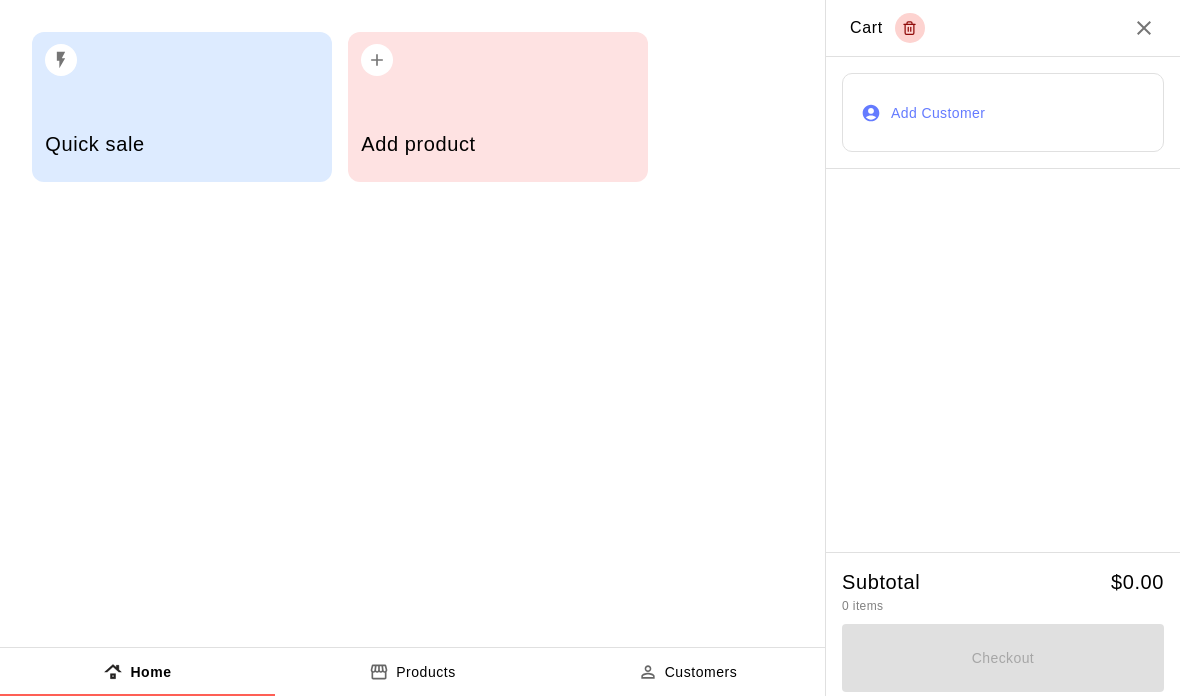 click on "Add product" at bounding box center (497, 146) 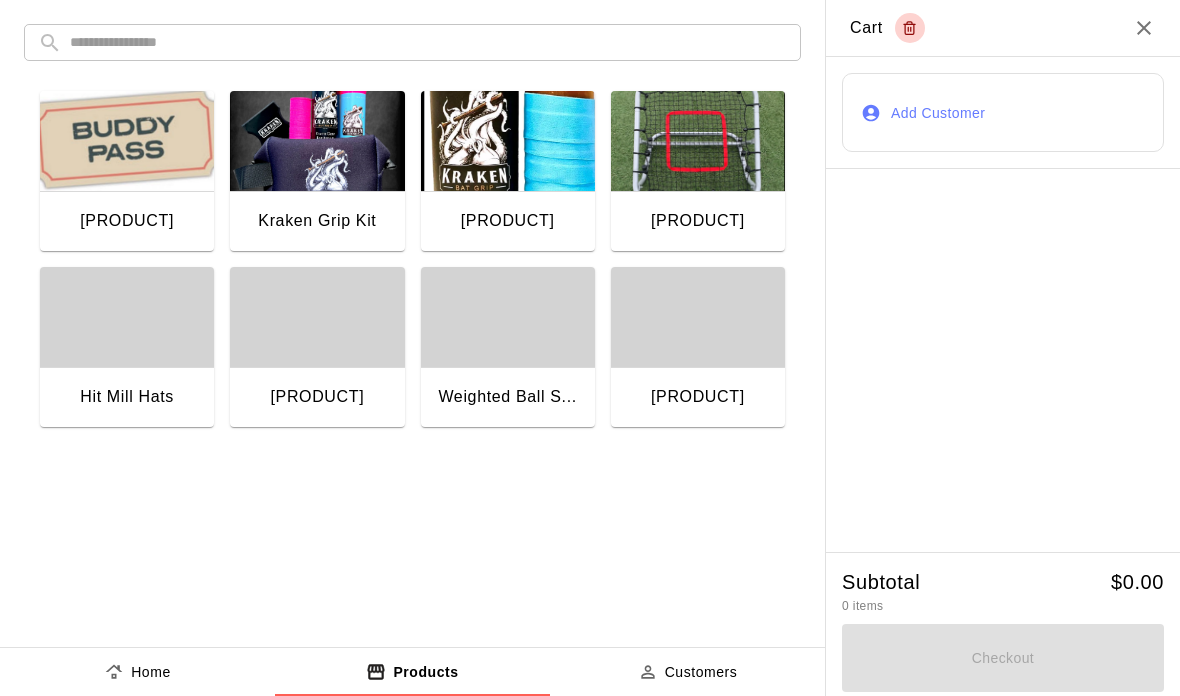 click on "[PRODUCT]" at bounding box center [127, 221] 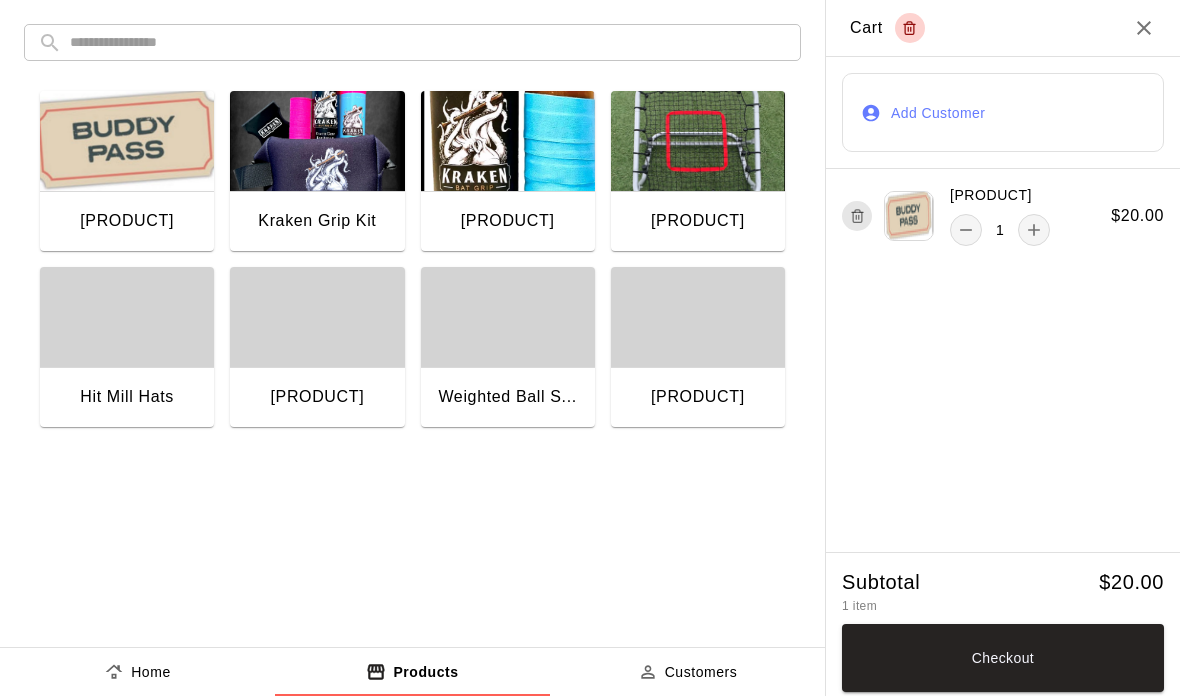 click 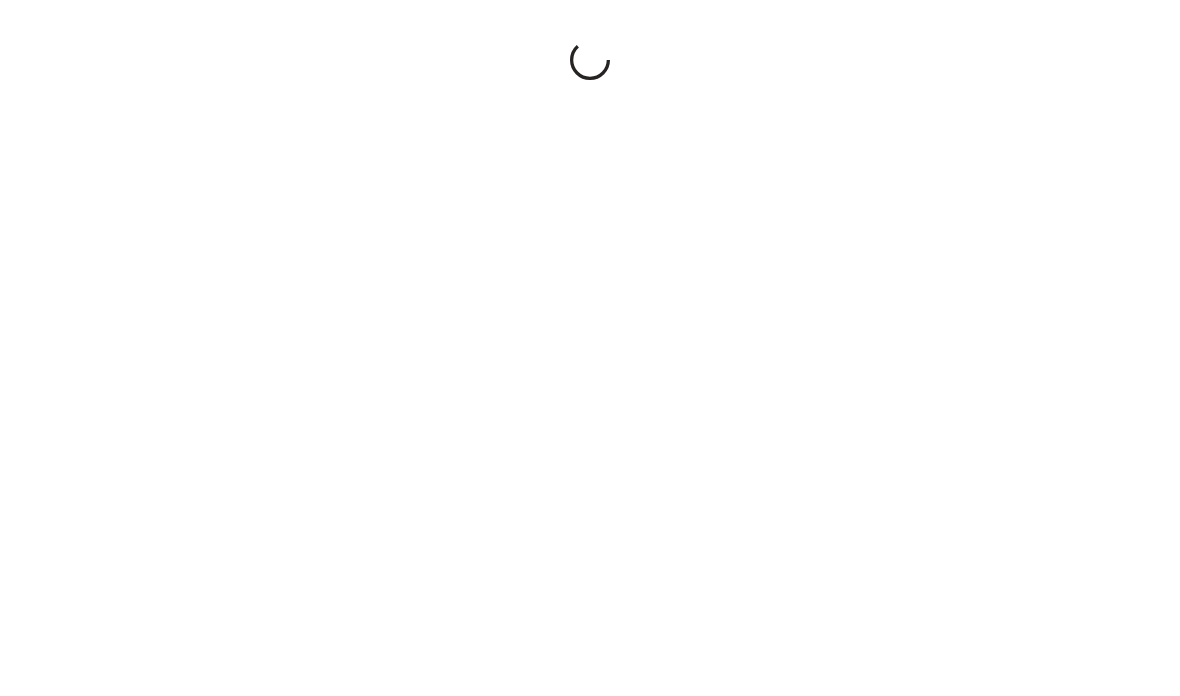 scroll, scrollTop: 0, scrollLeft: 0, axis: both 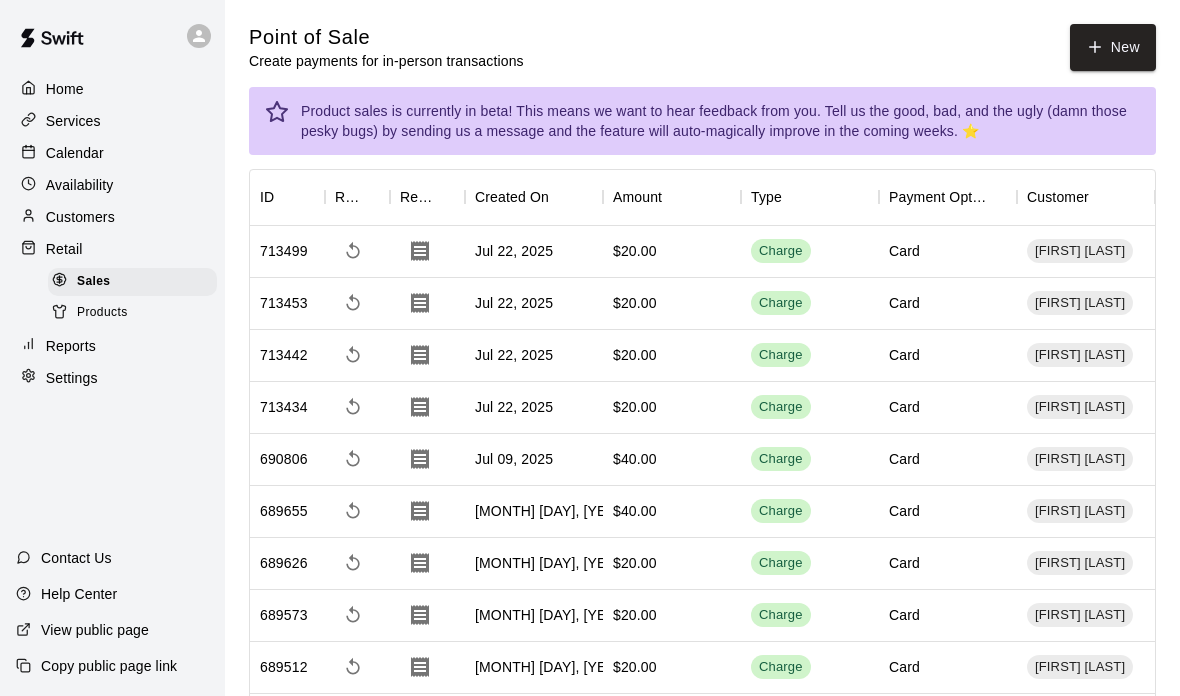 click on "Calendar" at bounding box center (75, 153) 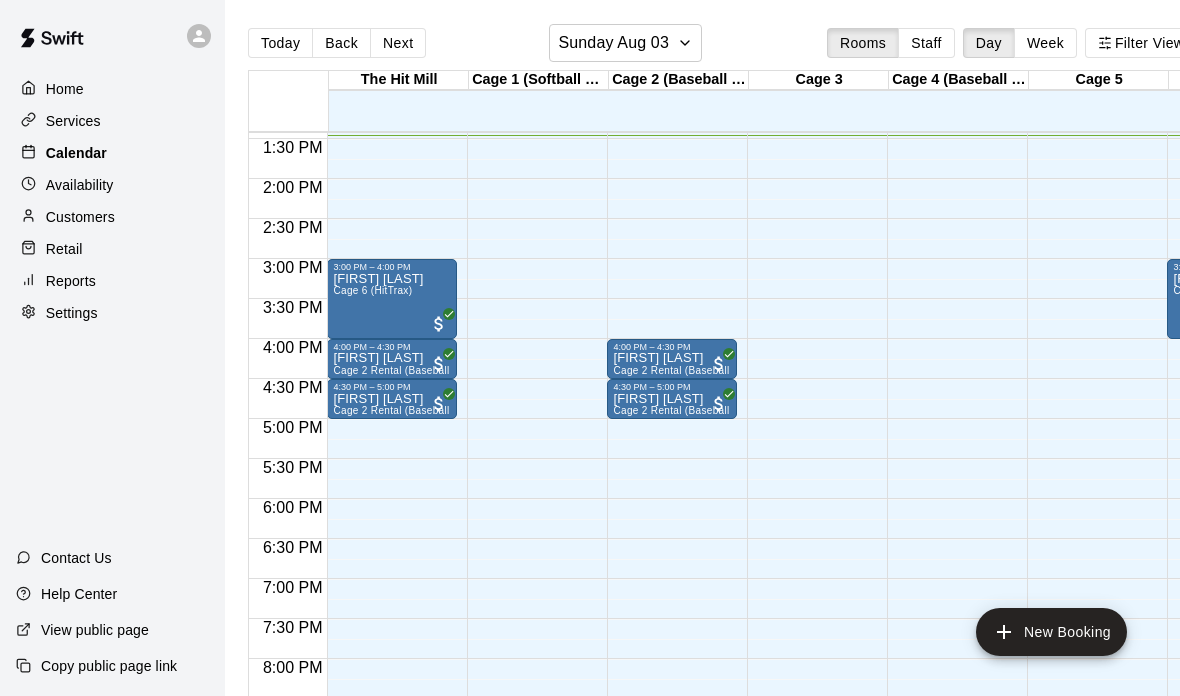 scroll, scrollTop: 1056, scrollLeft: 5, axis: both 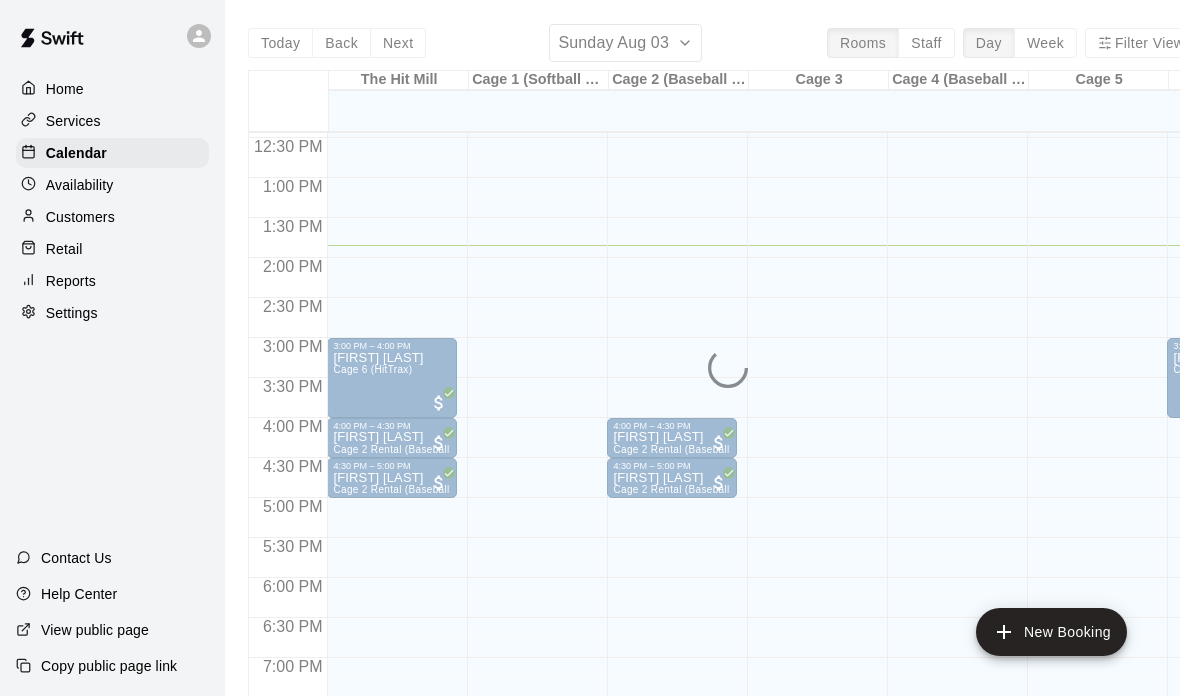 click on "Today Back Next Sunday Aug 03 Rooms Staff Day Week Filter View The Hit Mill  03 Sun Cage 1 (Softball Pitching Machine) 03 Sun Cage 2 (Baseball Pitching Machine) 03 Sun Cage 3 03 Sun Cage 4 (Baseball Pitching Machine) 03 Sun Cage 5  03 Sun Cage 6 (HitTrax)  03 Sun Cage 7 03 Sun Cage 8 03 Sun Cage 9 03 Sun Cage 10 03 Sun Weight Room 03 Sun Indoor MT Team Training  03 Sun Outdoor Practice Field  03 Sun 12:00 AM 12:30 AM 1:00 AM 1:30 AM 2:00 AM 2:30 AM 3:00 AM 3:30 AM 4:00 AM 4:30 AM 5:00 AM 5:30 AM 6:00 AM 6:30 AM 7:00 AM 7:30 AM 8:00 AM 8:30 AM 9:00 AM 9:30 AM 10:00 AM 10:30 AM 11:00 AM 11:30 AM 12:00 PM 12:30 PM 1:00 PM 1:30 PM 2:00 PM 2:30 PM 3:00 PM 3:30 PM 4:00 PM 4:30 PM 5:00 PM 5:30 PM 6:00 PM 6:30 PM 7:00 PM 7:30 PM 8:00 PM 8:30 PM 9:00 PM 9:30 PM 10:00 PM 10:30 PM 11:00 PM 11:30 PM 12:00 AM – 9:00 AM Closed 3:00 PM – 4:00 PM James Baker Cage 6 (HitTrax)  4:00 PM – 4:30 PM James Baker Cage 2 Rental (Baseball Pitching Machine) 4:30 PM – 5:00 PM James Baker Cage 2 Rental (Baseball Pitching Machine)" at bounding box center (722, 372) 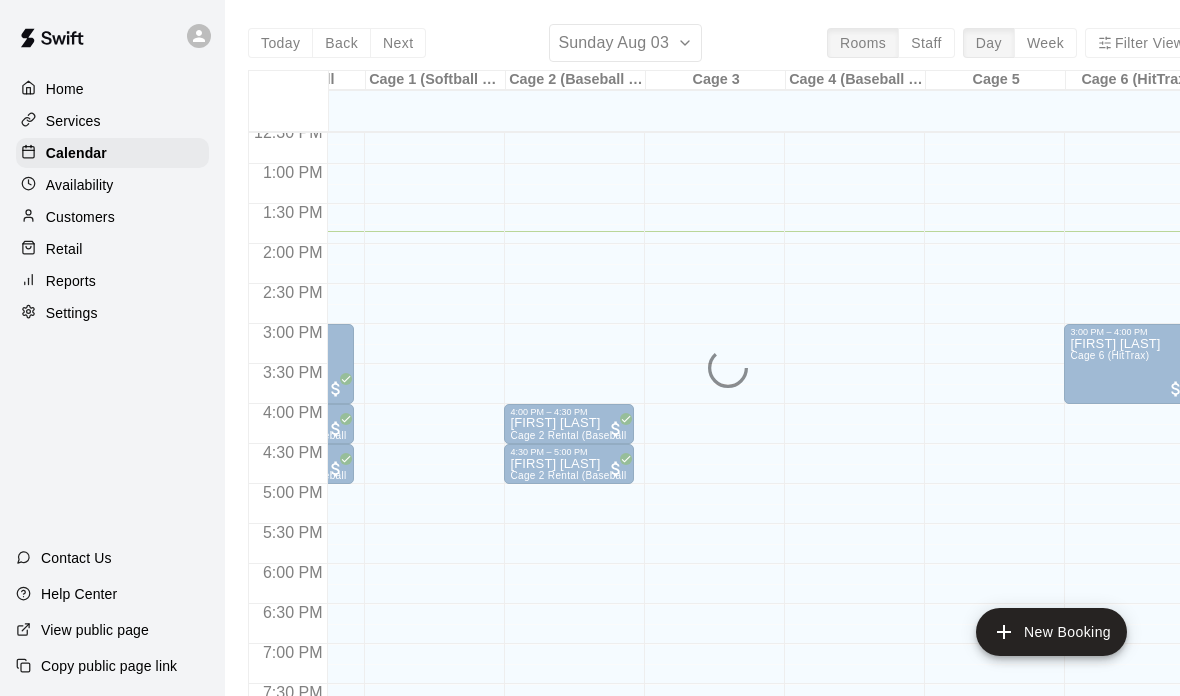 scroll, scrollTop: 0, scrollLeft: 279, axis: horizontal 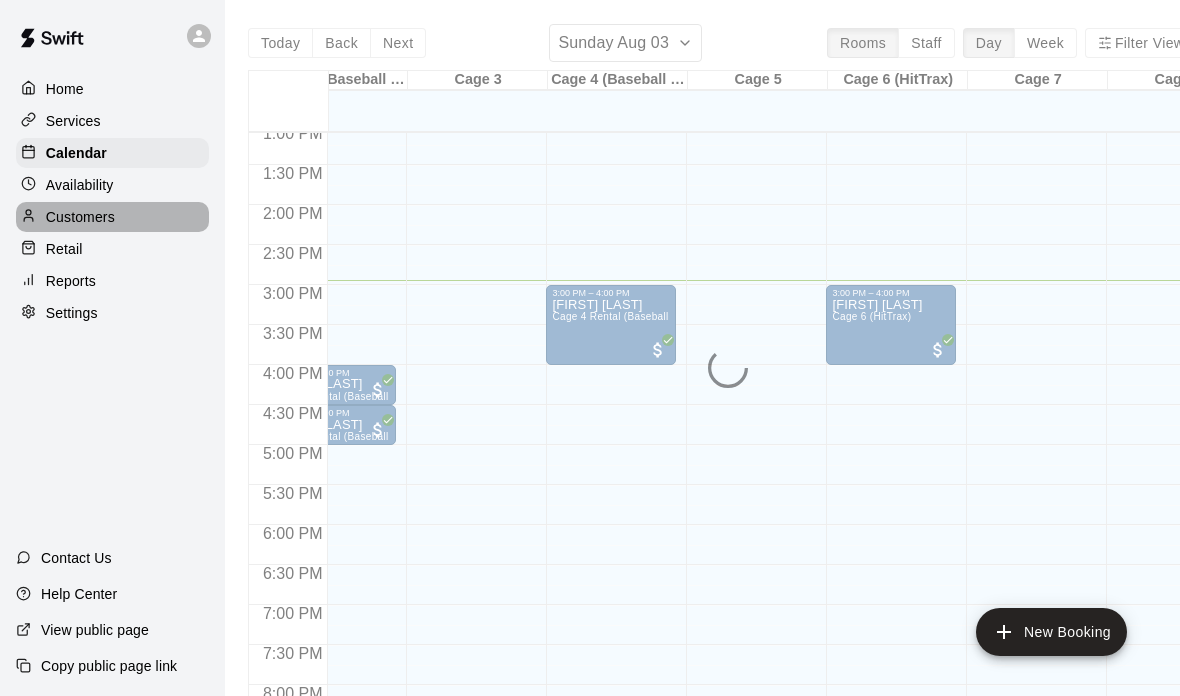 click on "Customers" at bounding box center [80, 217] 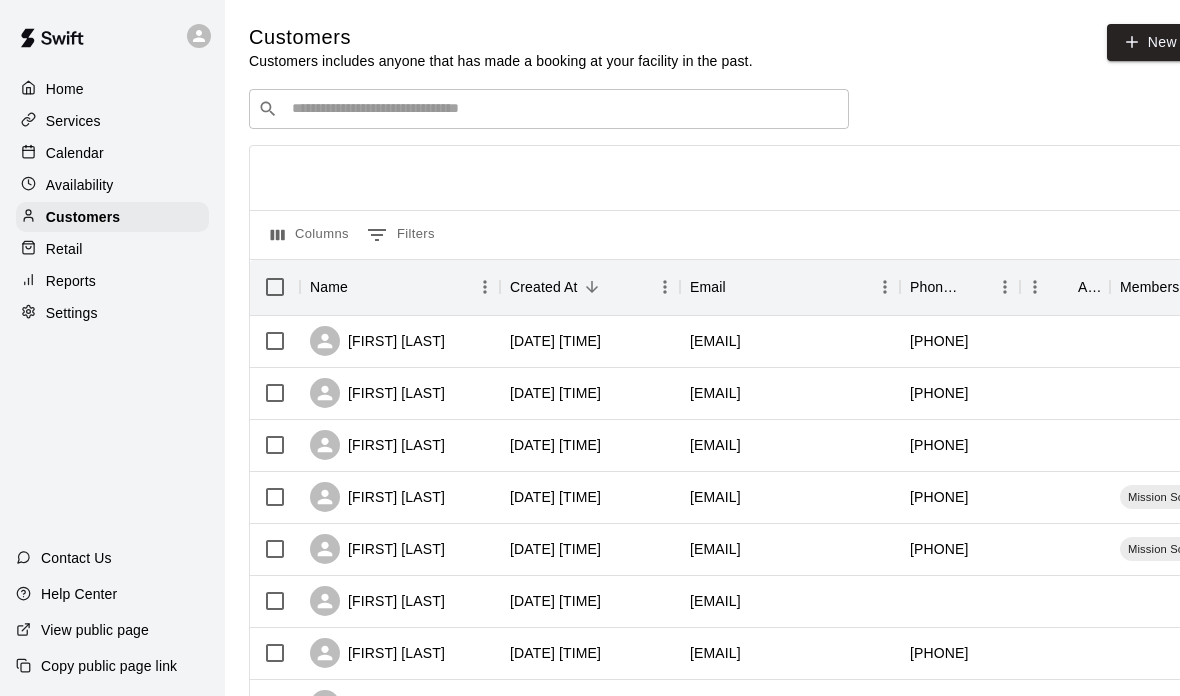 click on "Retail" at bounding box center [64, 249] 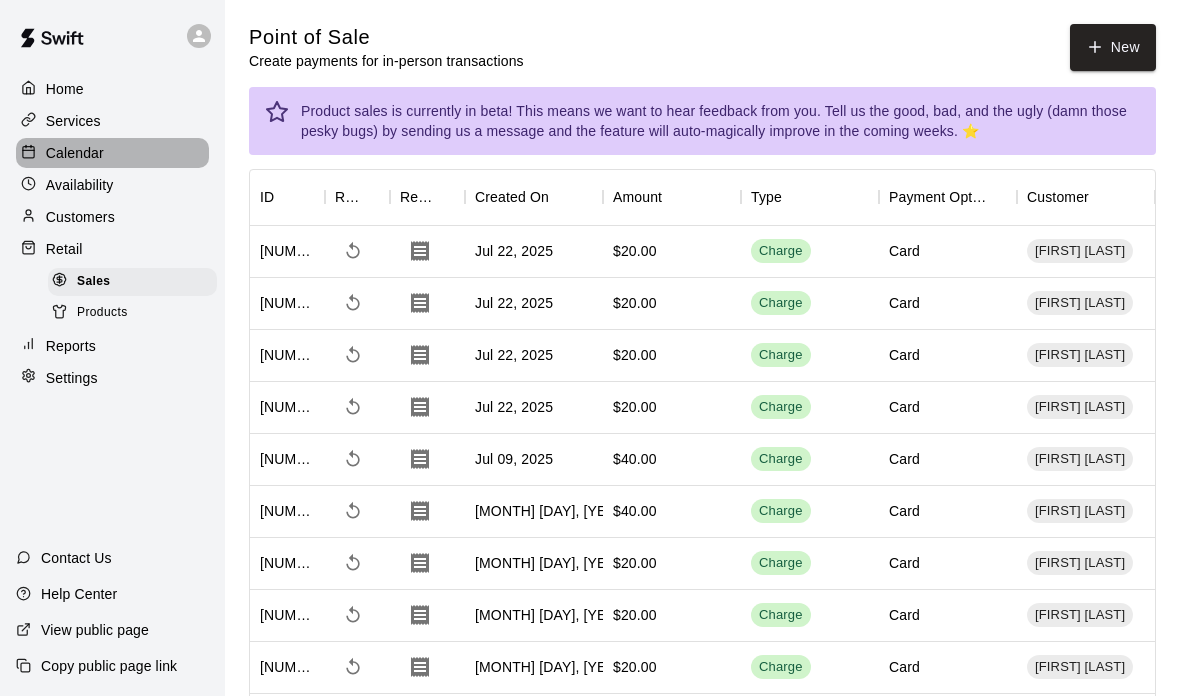 click on "Calendar" at bounding box center (75, 153) 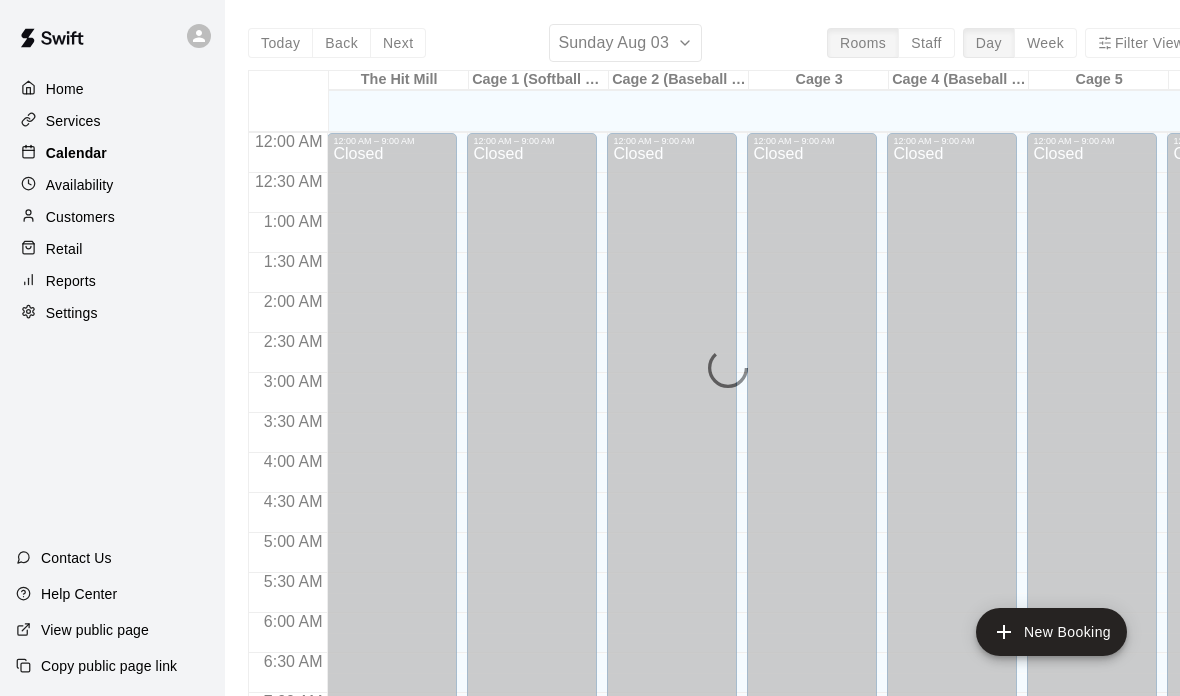 scroll, scrollTop: 1195, scrollLeft: 0, axis: vertical 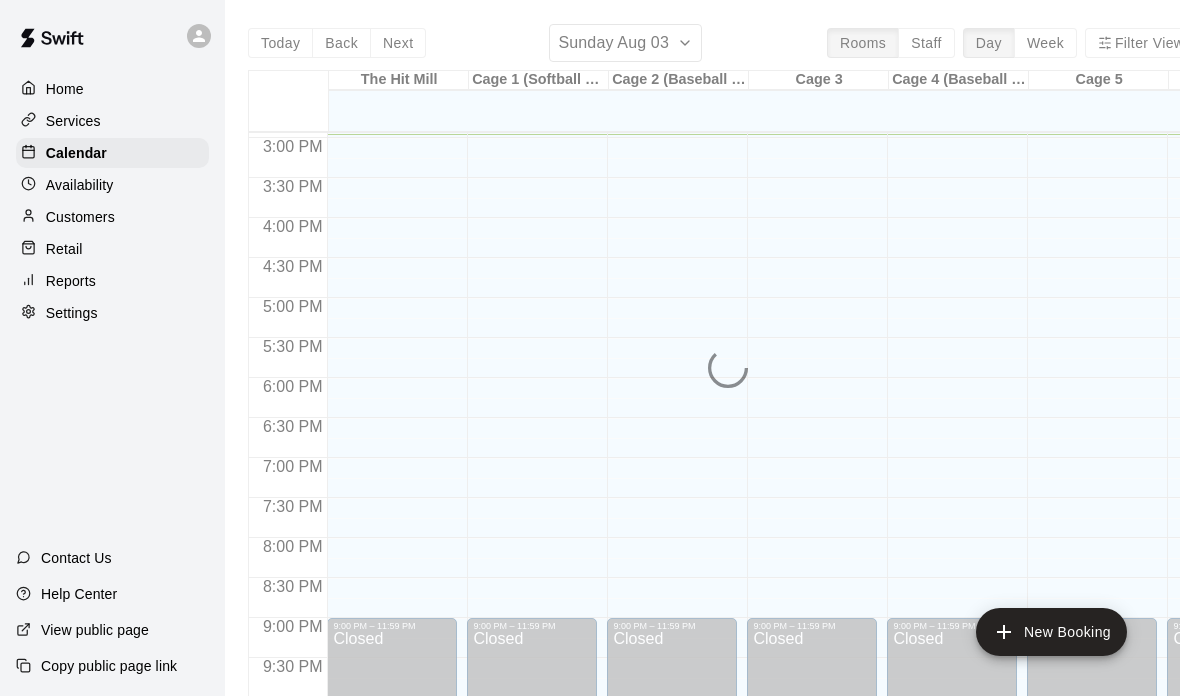 click on "Services" at bounding box center [73, 121] 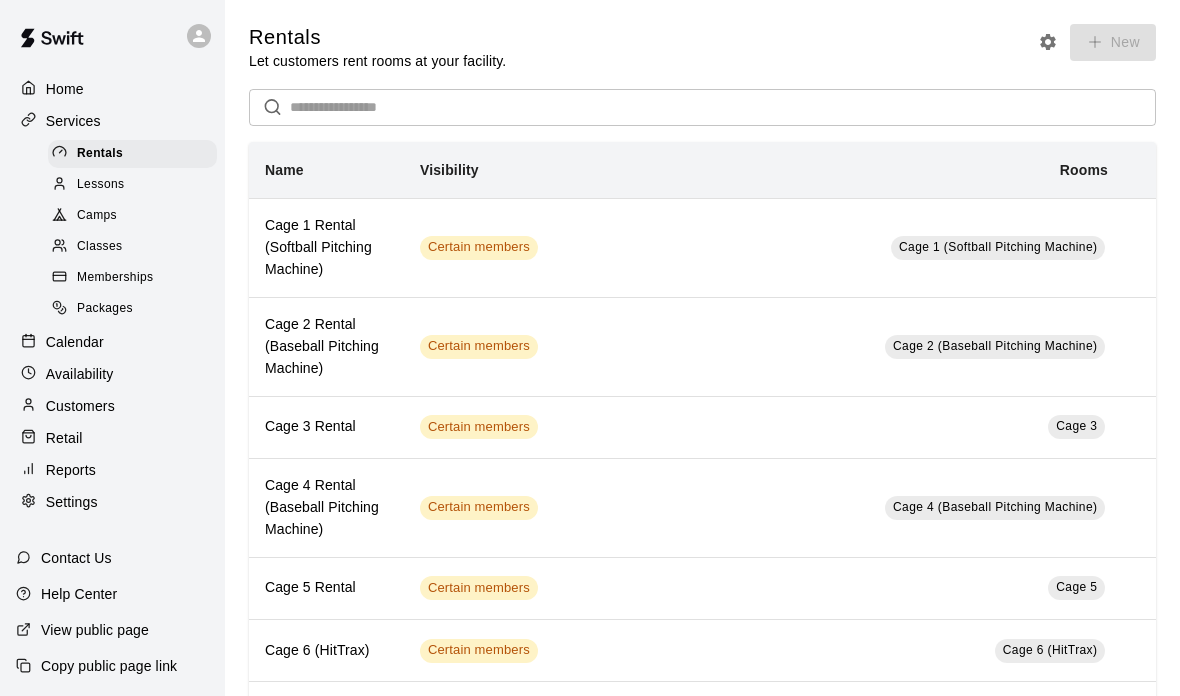 click on "Customers" at bounding box center [80, 406] 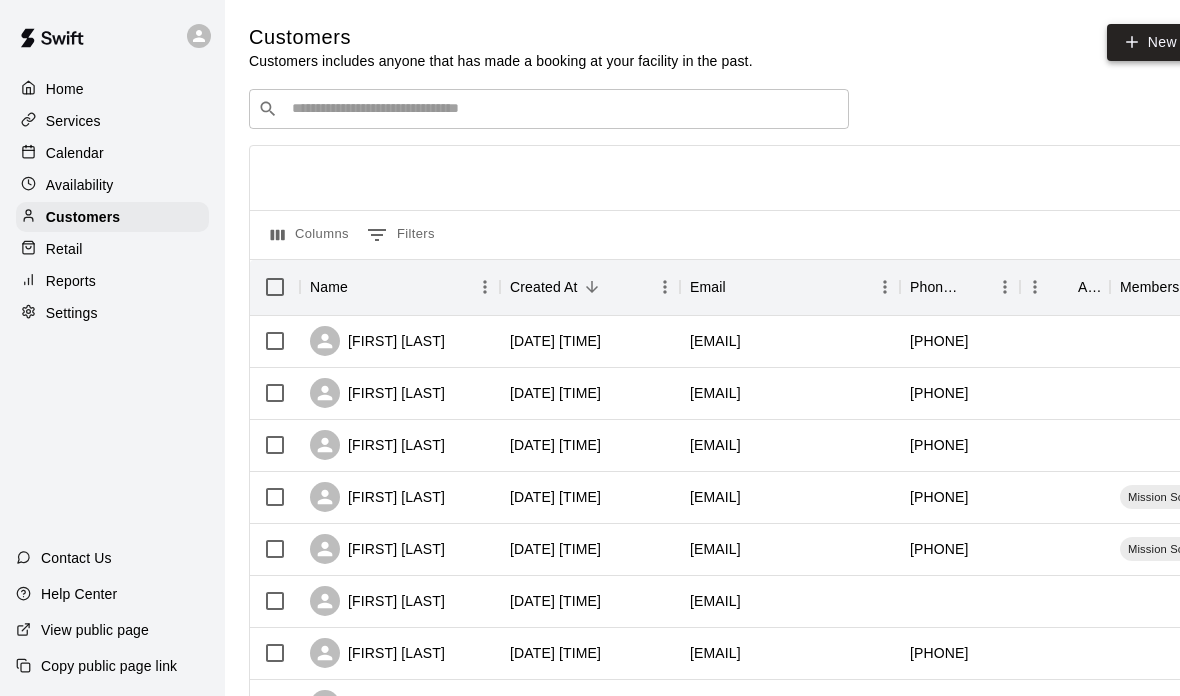 click on "New" at bounding box center [1150, 42] 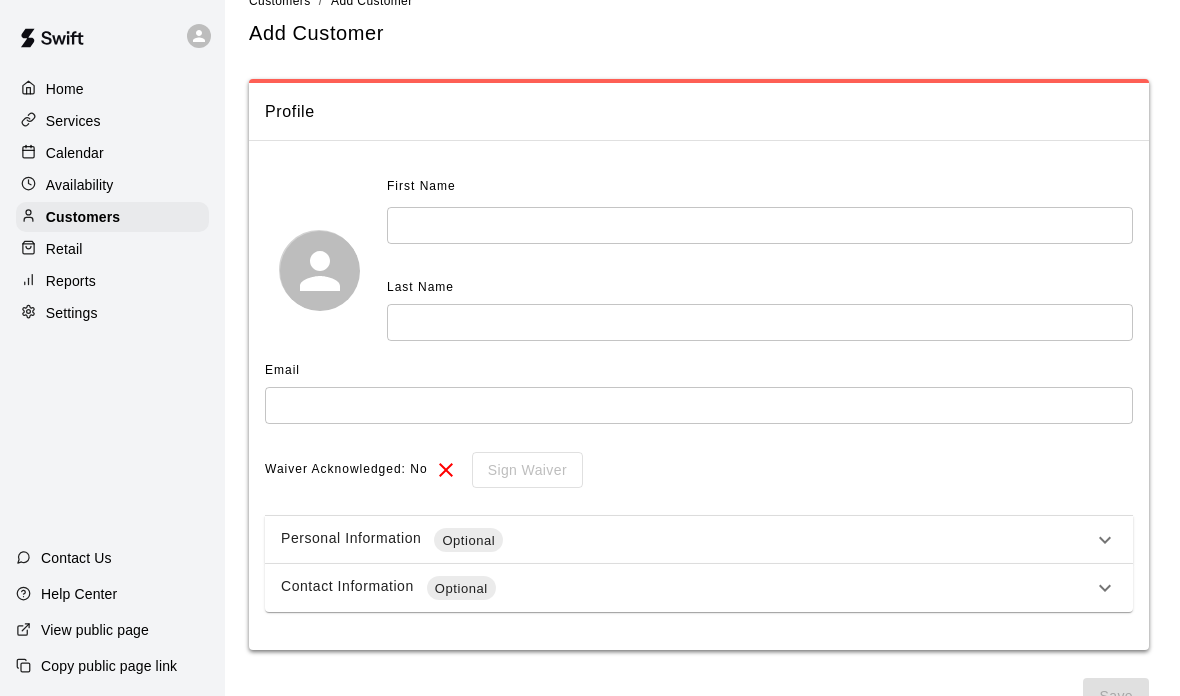 scroll, scrollTop: 63, scrollLeft: 0, axis: vertical 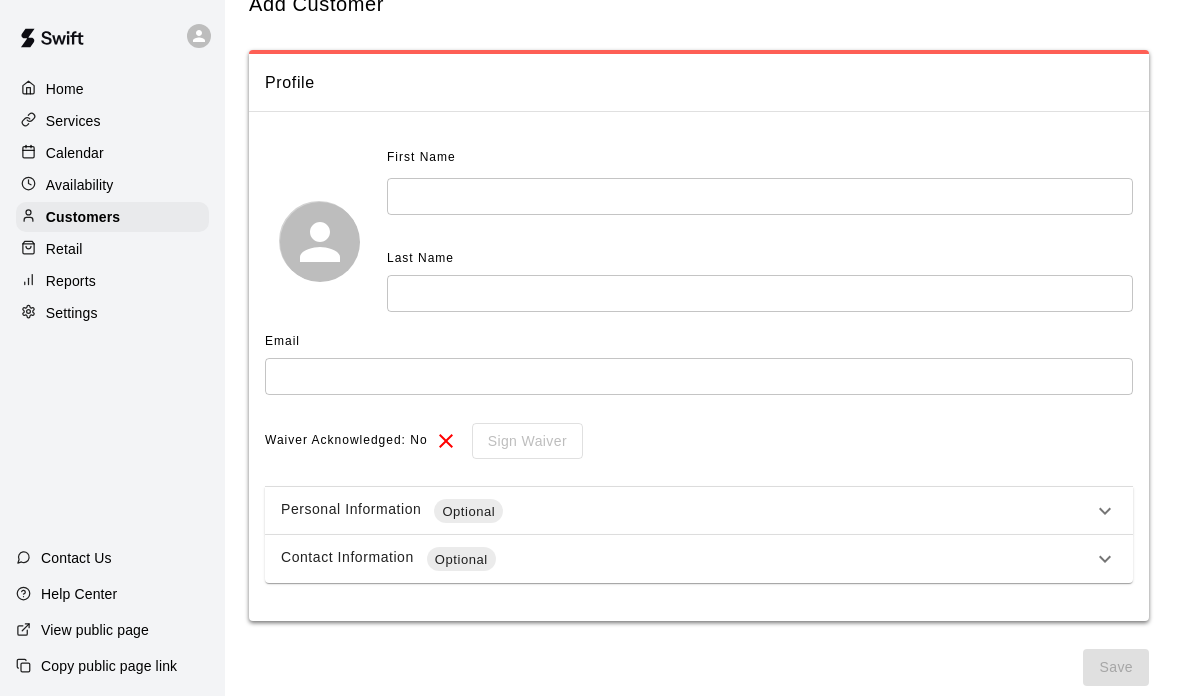 click at bounding box center (760, 196) 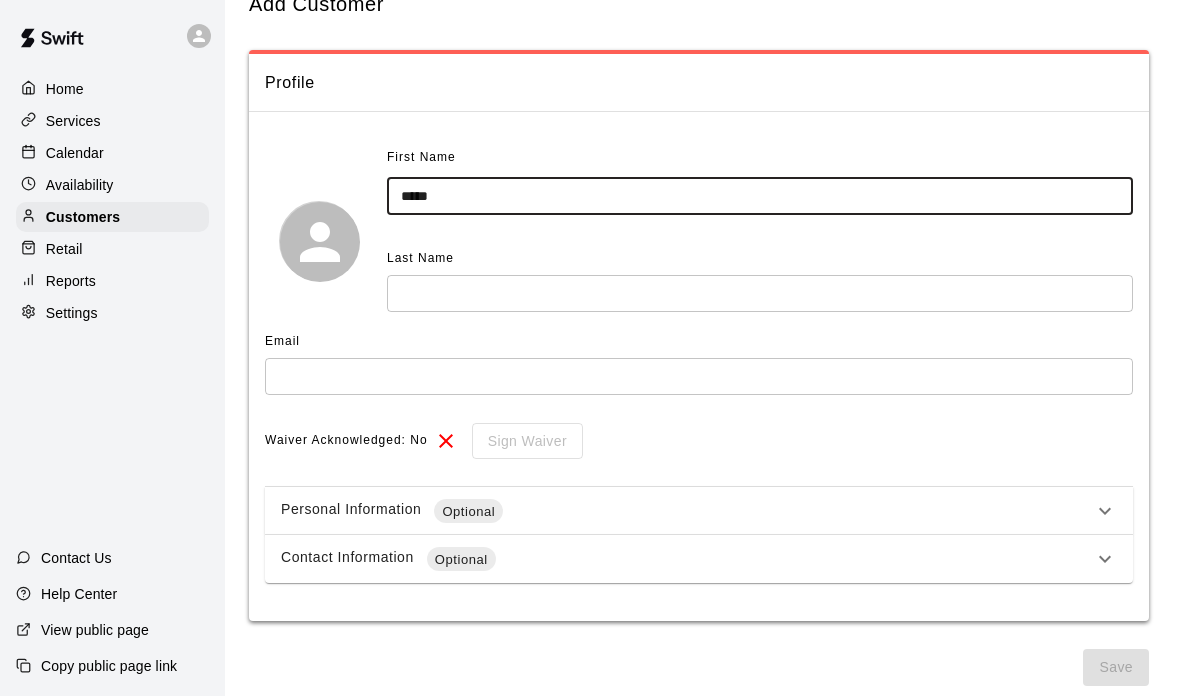 type on "*****" 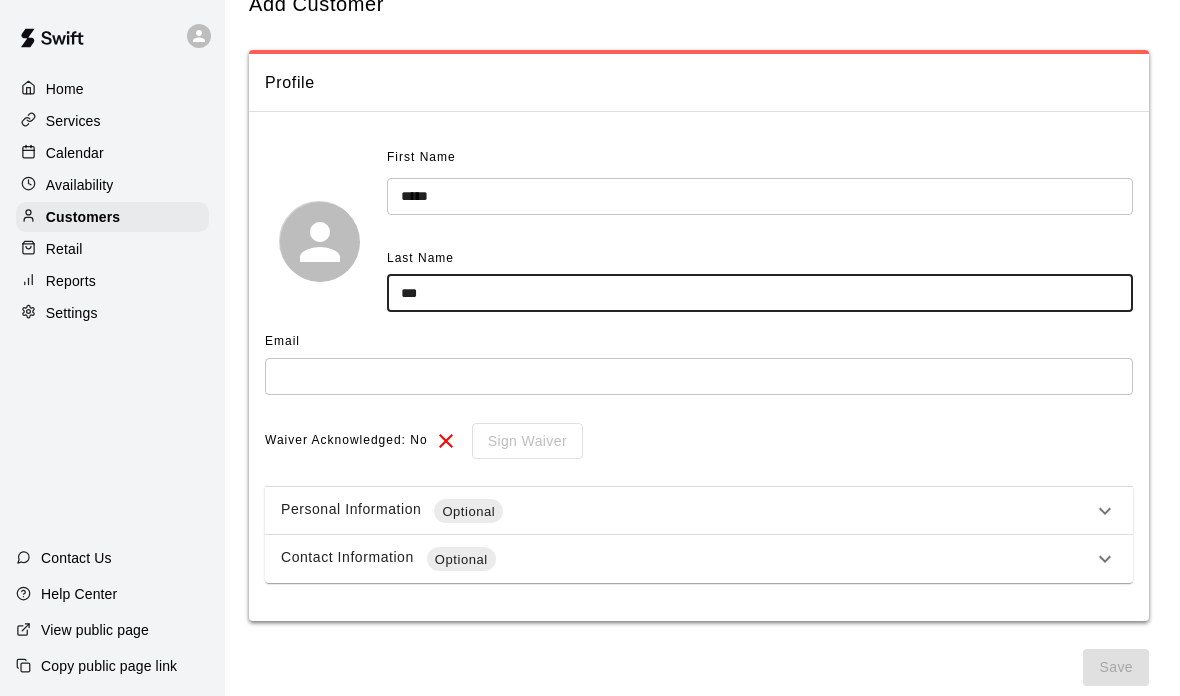 type on "***" 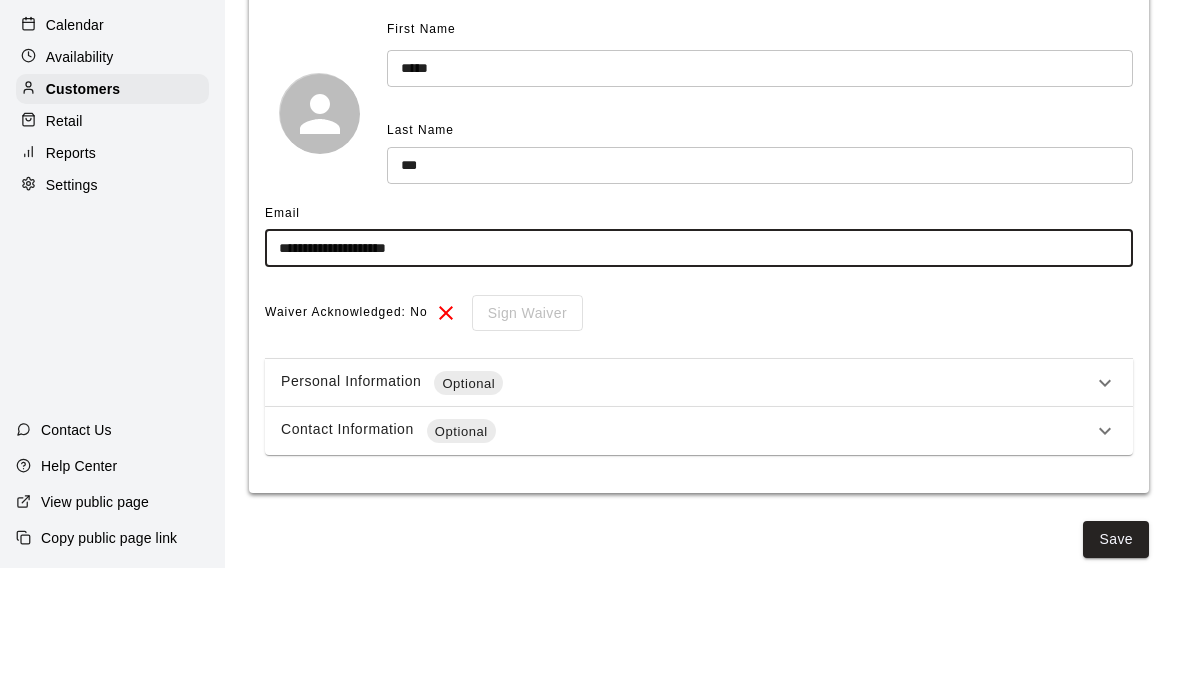 type on "**********" 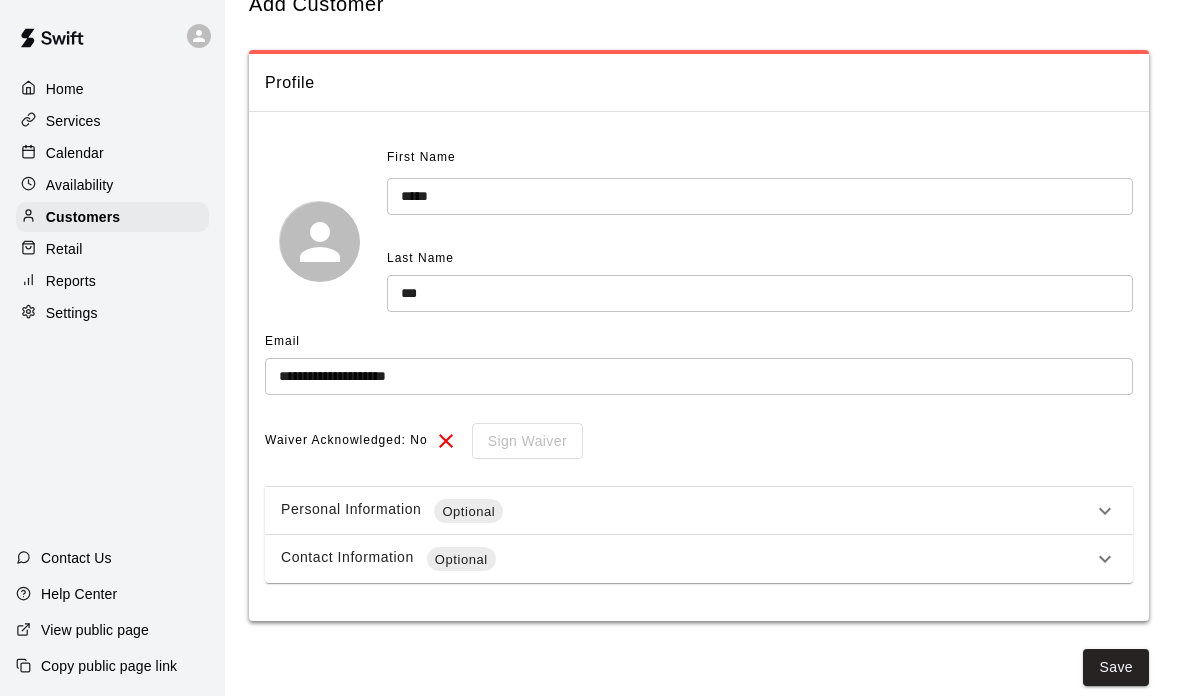 click on "***" at bounding box center [760, 293] 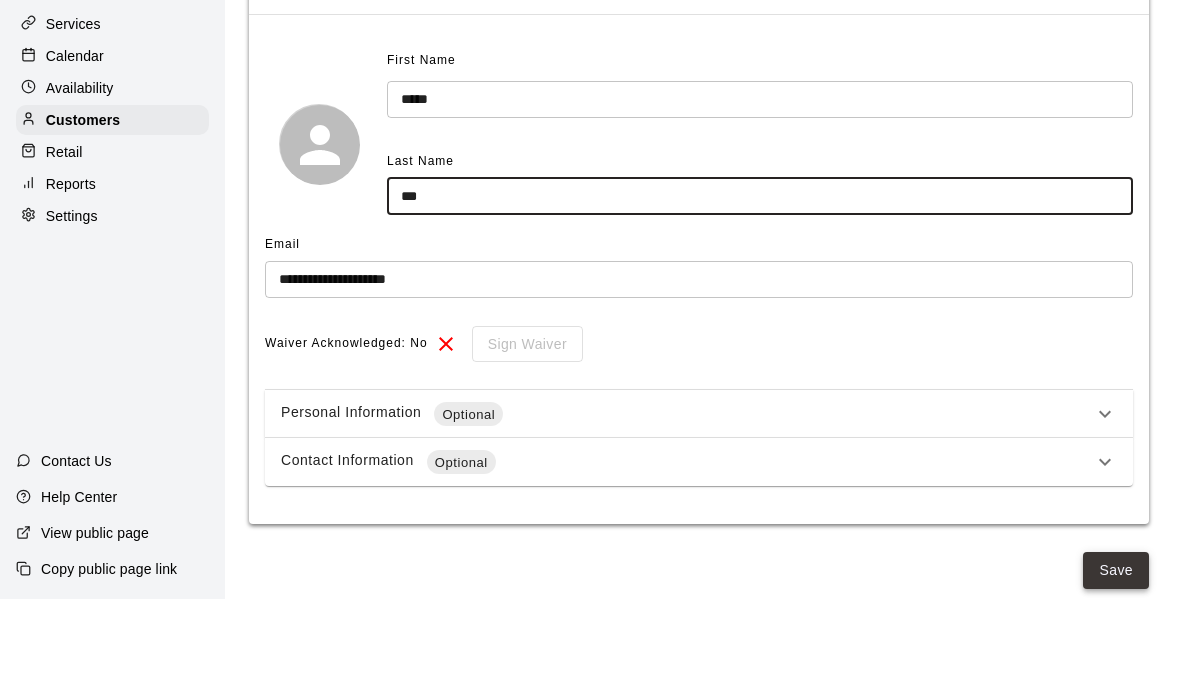click on "Save" at bounding box center (1116, 667) 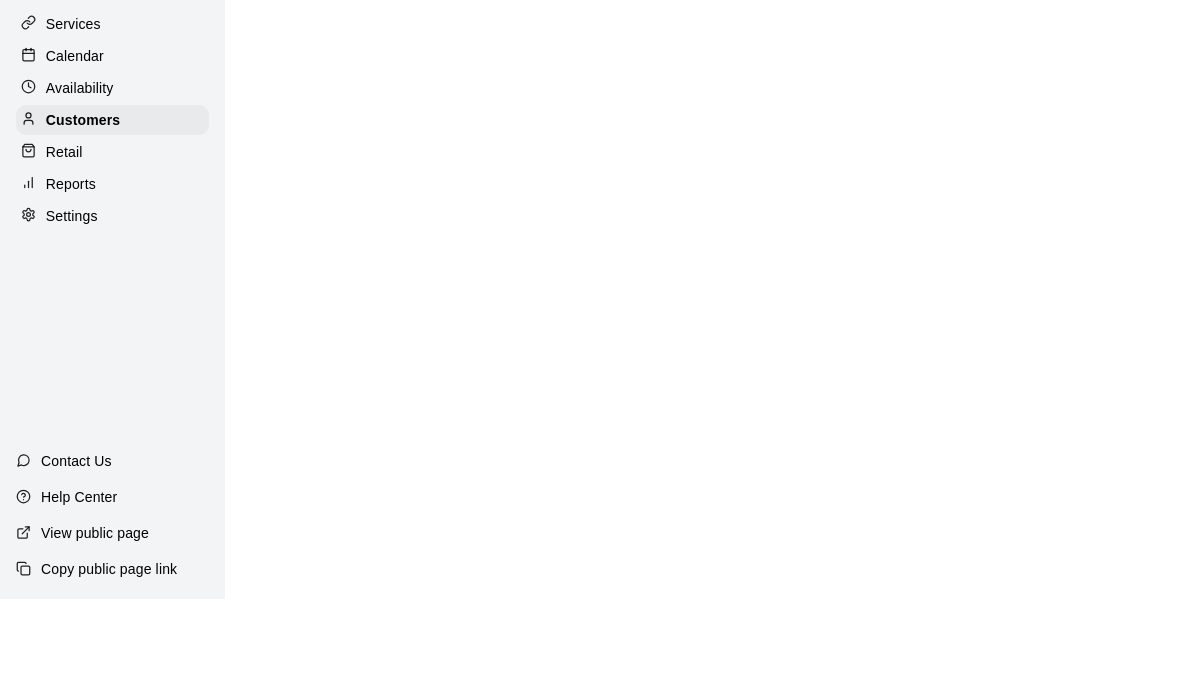 scroll, scrollTop: 0, scrollLeft: 0, axis: both 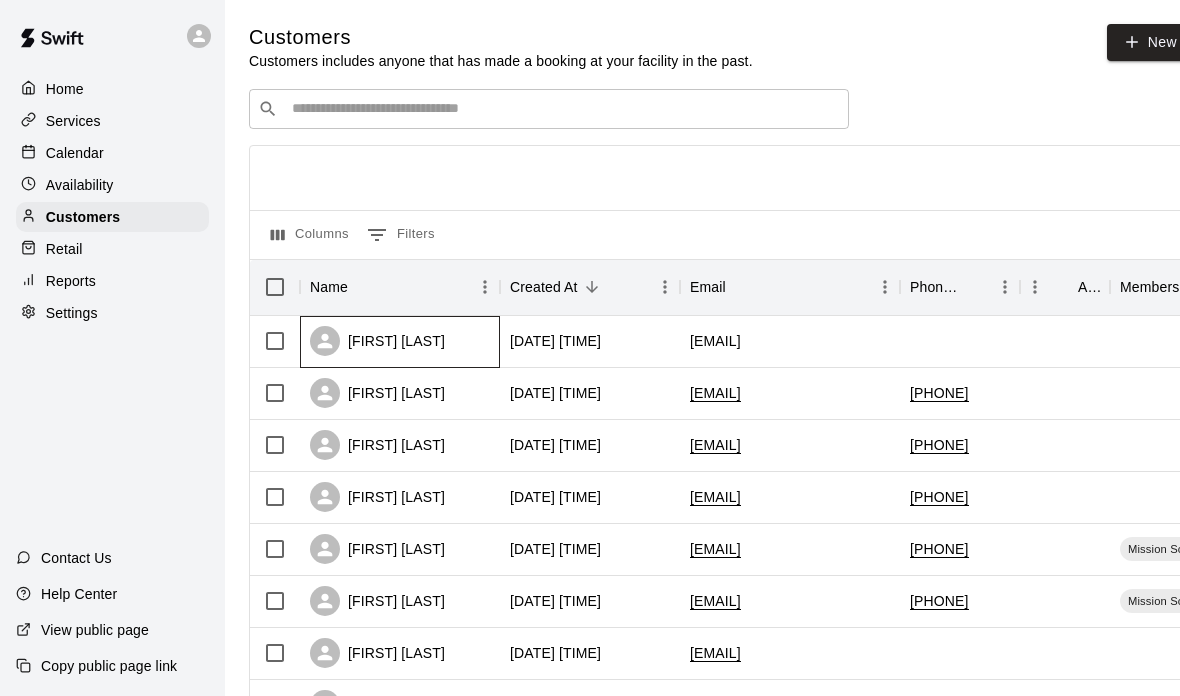 click on "Katie jay" at bounding box center [400, 342] 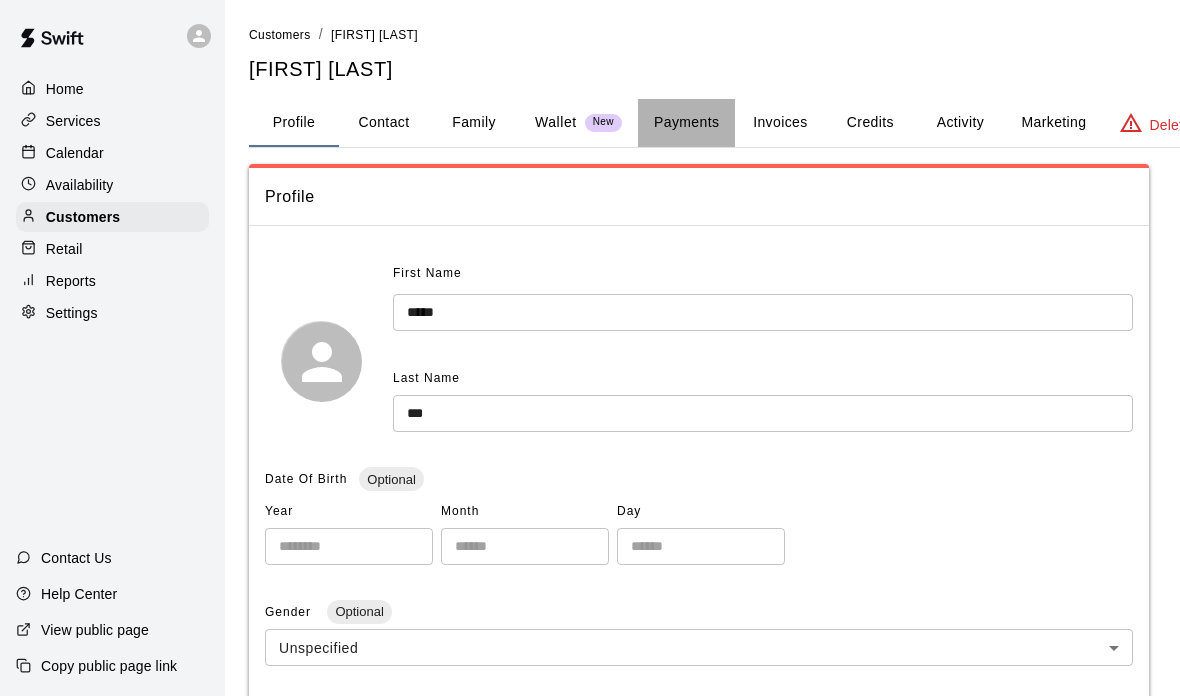 drag, startPoint x: 688, startPoint y: 107, endPoint x: 688, endPoint y: 33, distance: 74 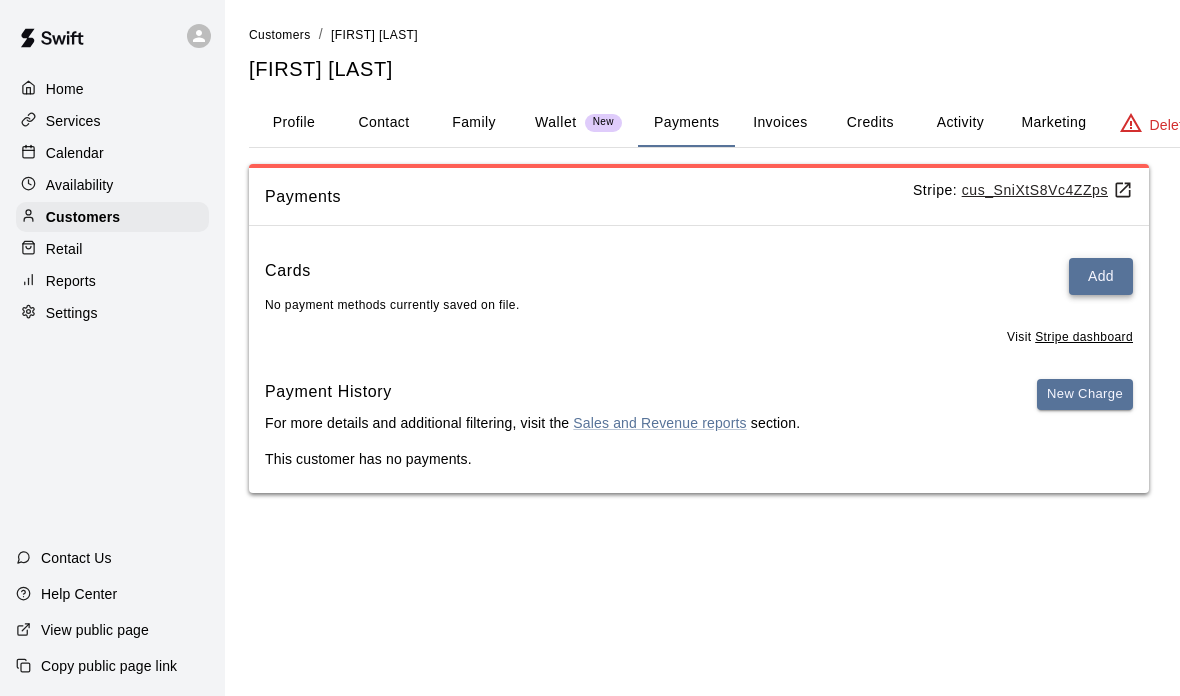 click on "Add" at bounding box center [1101, 276] 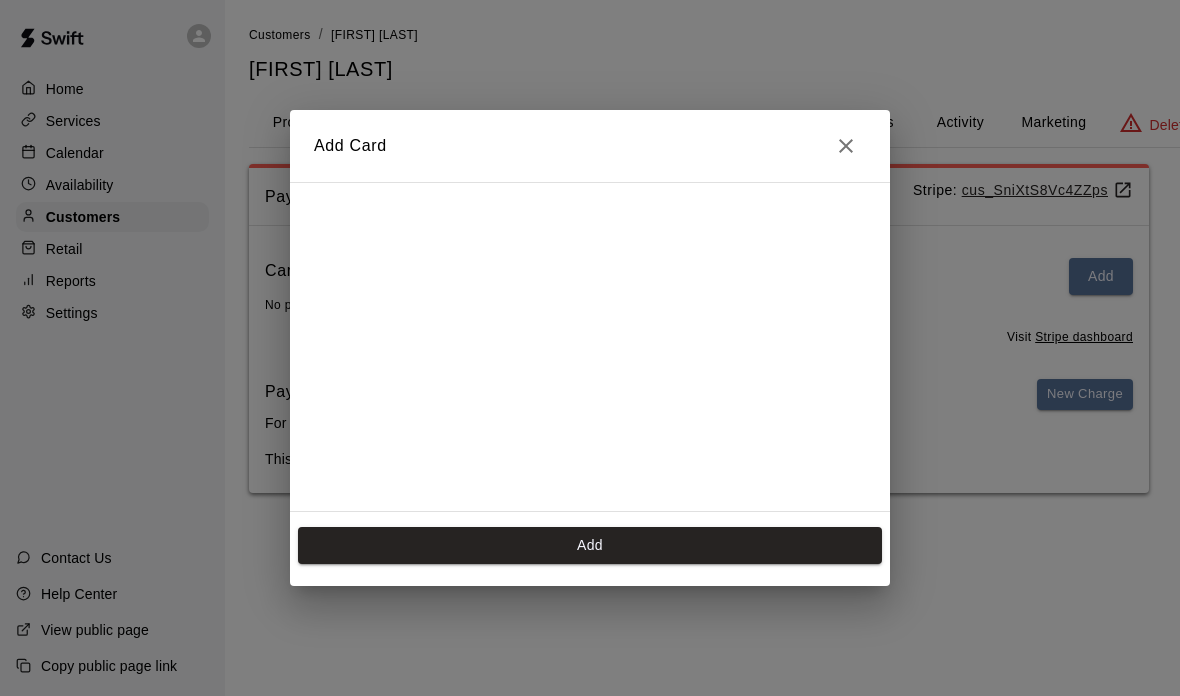 scroll, scrollTop: 291, scrollLeft: 0, axis: vertical 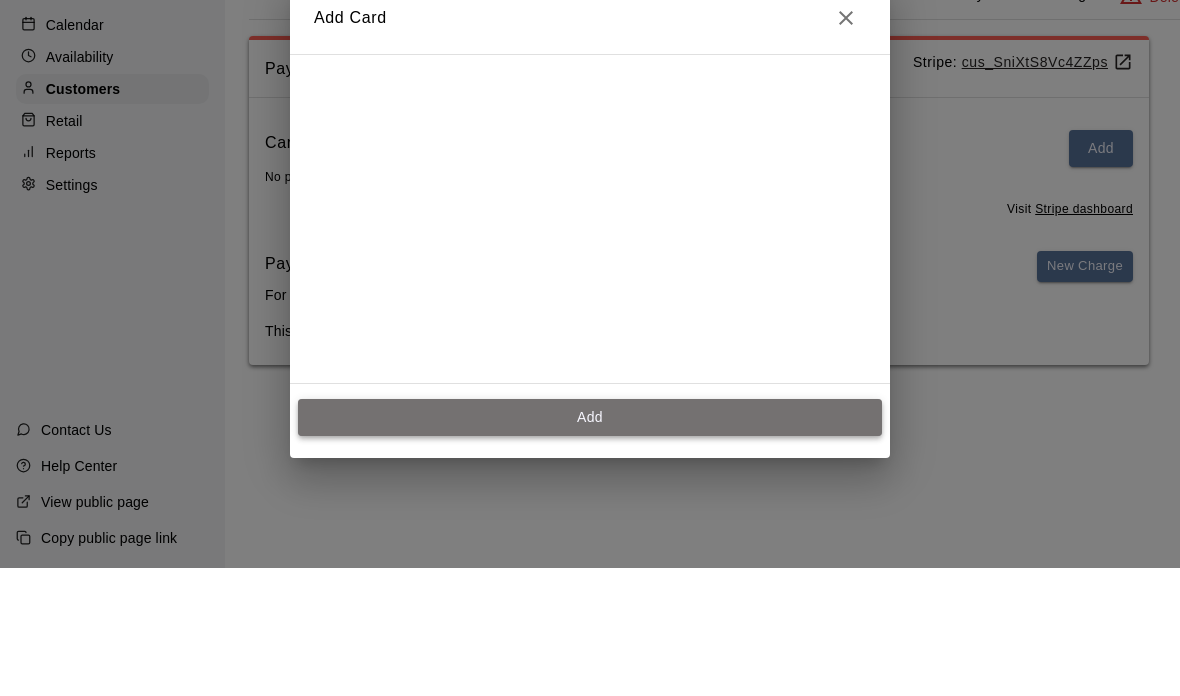 click on "Add" at bounding box center [590, 545] 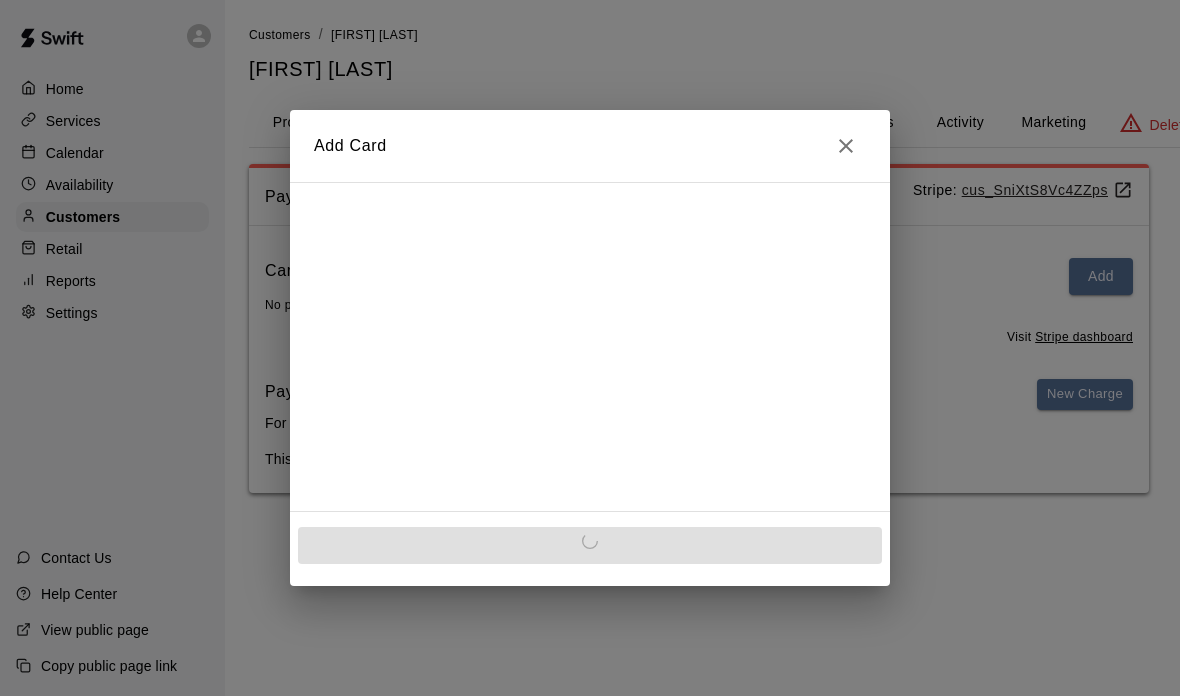 scroll, scrollTop: 0, scrollLeft: 0, axis: both 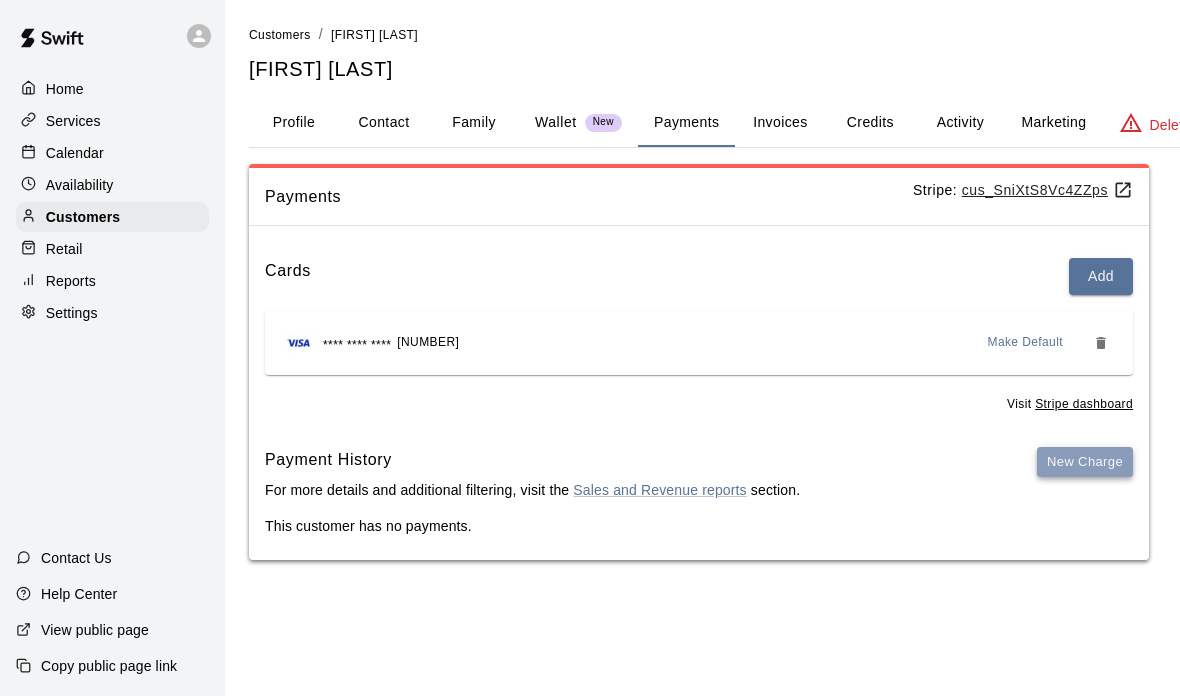 click on "New Charge" at bounding box center [1085, 462] 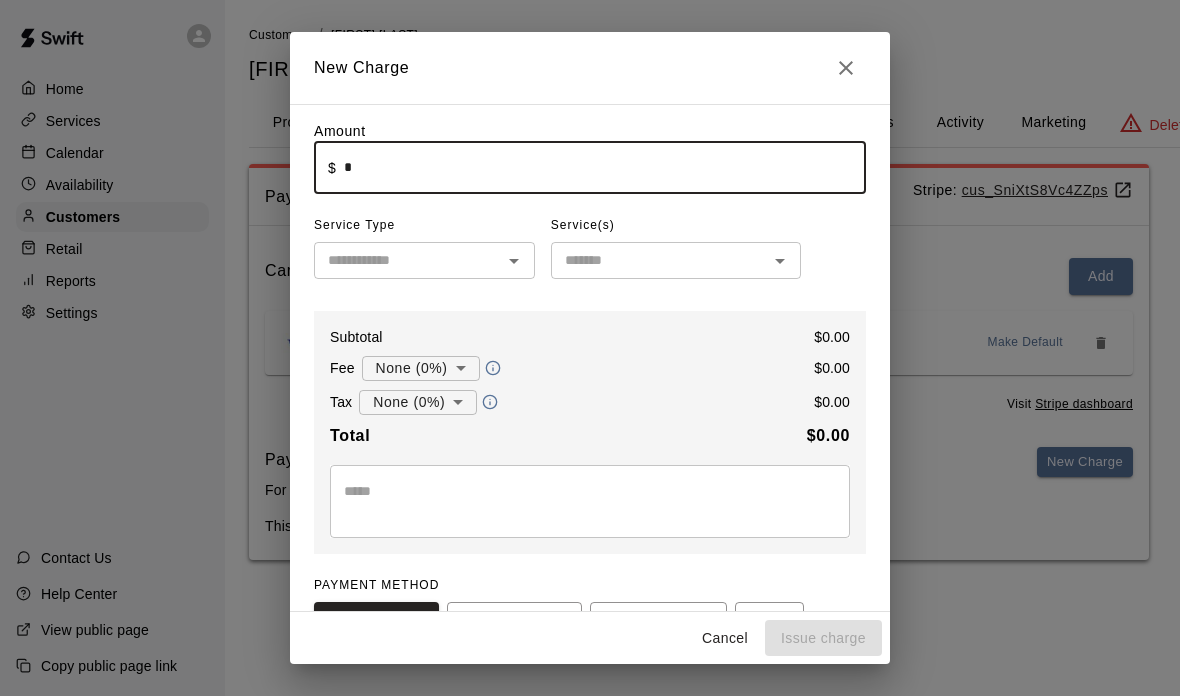 click on "*" at bounding box center [605, 167] 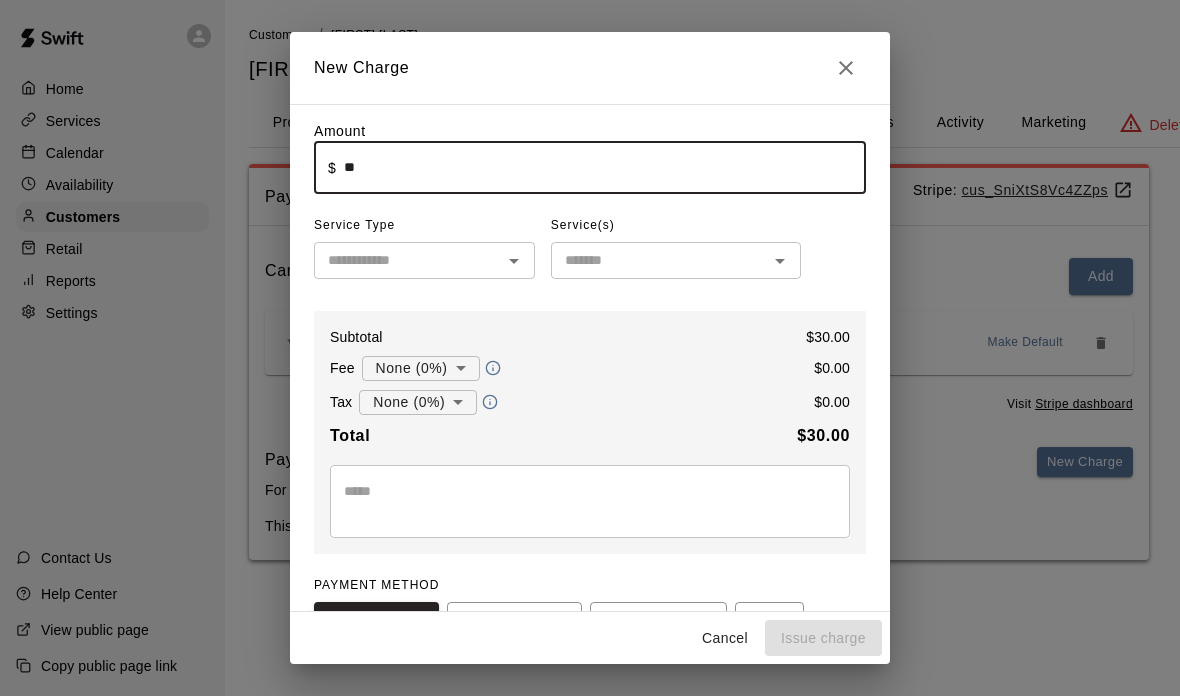 type on "*" 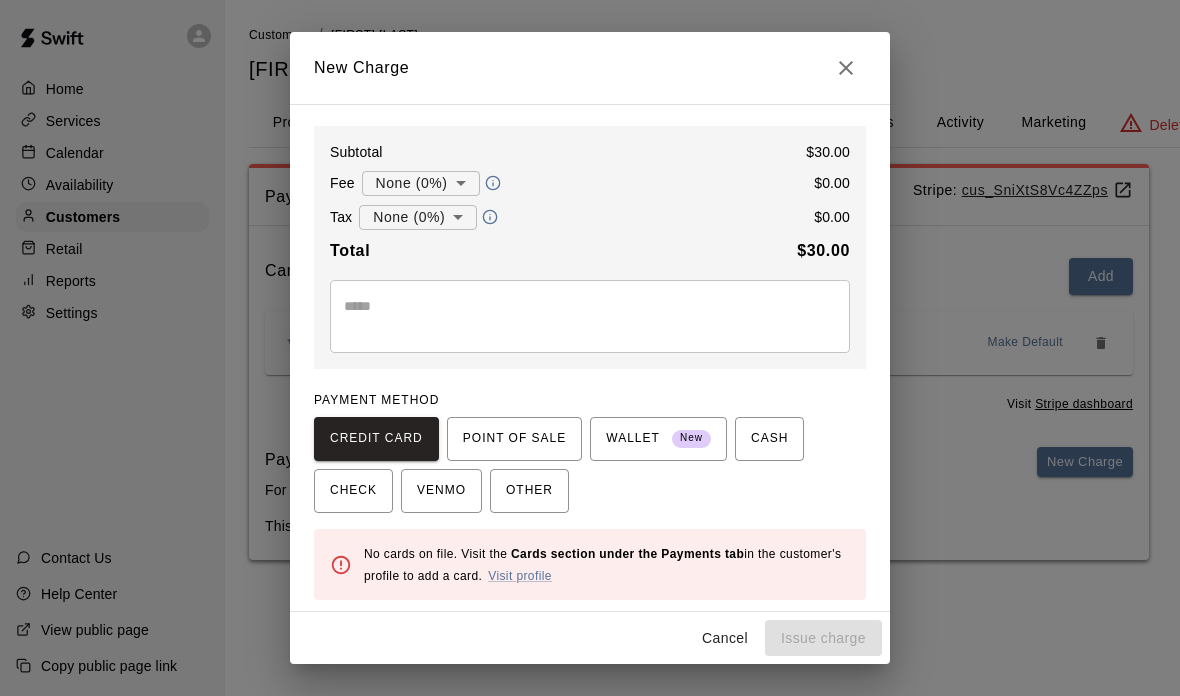 scroll, scrollTop: 183, scrollLeft: 0, axis: vertical 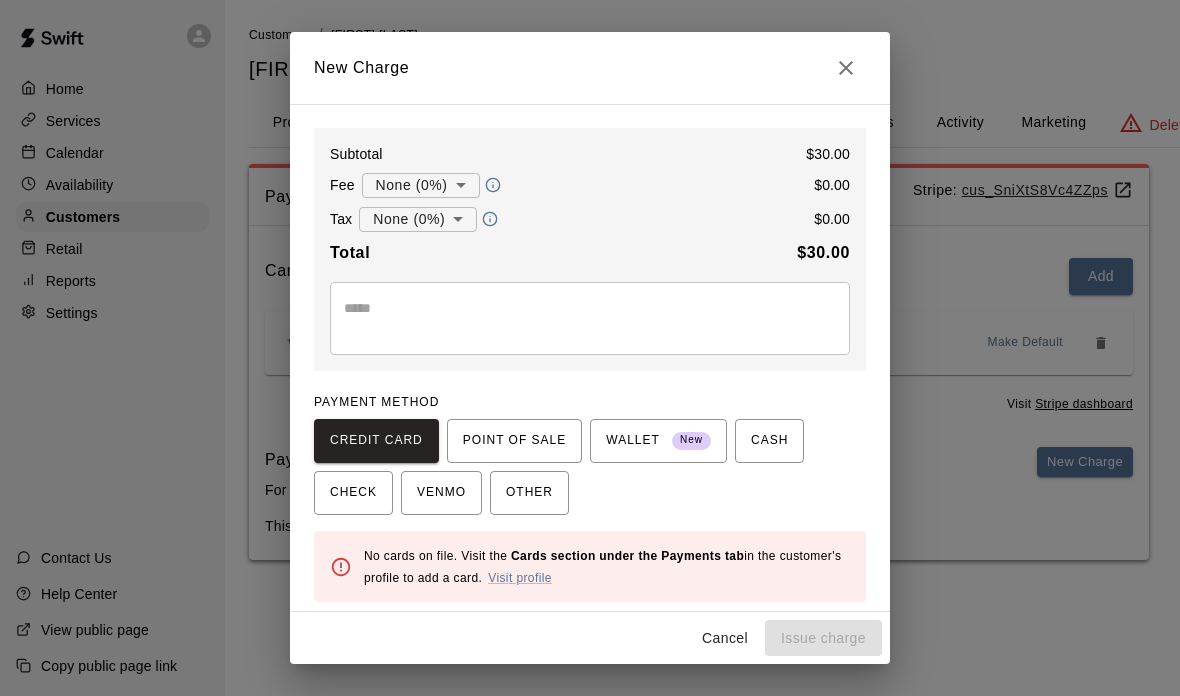 type on "*****" 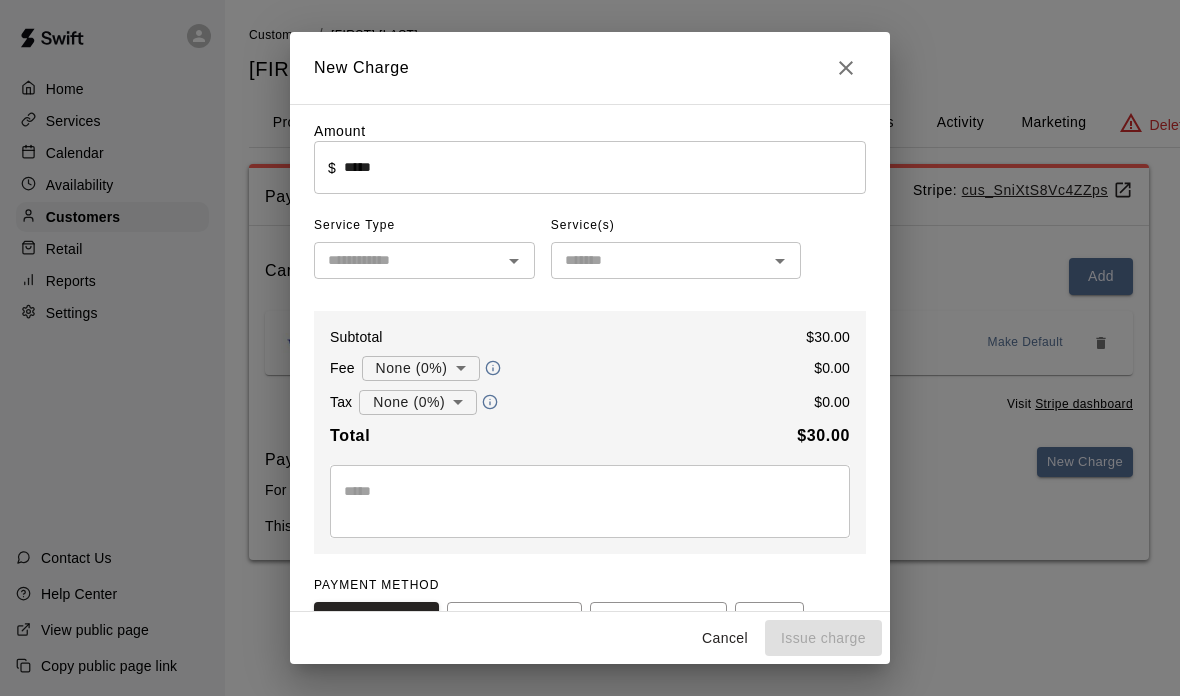 scroll, scrollTop: 0, scrollLeft: 0, axis: both 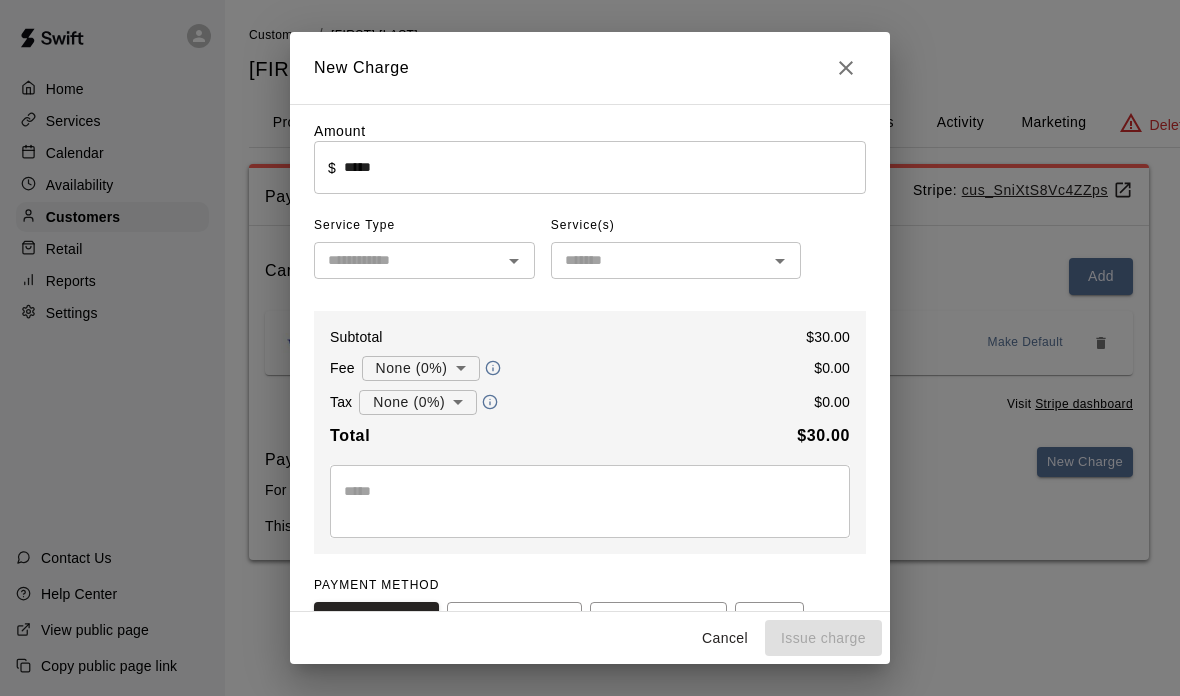 click at bounding box center (408, 260) 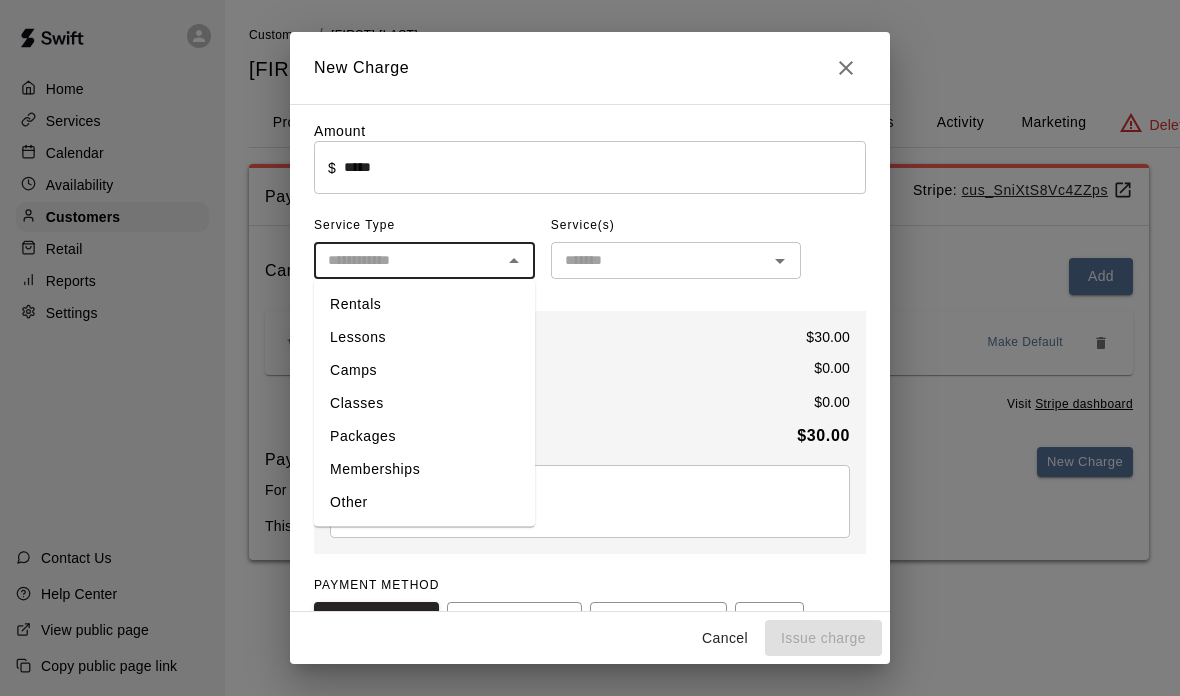 click on "Other" at bounding box center (424, 502) 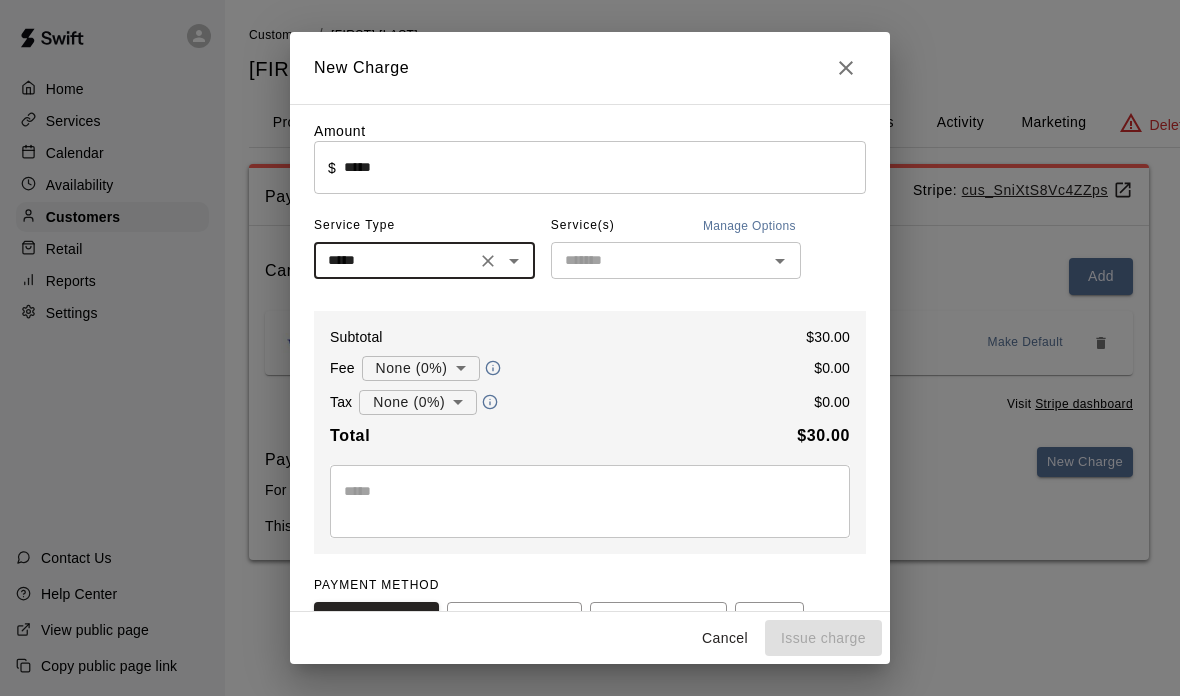 click at bounding box center [590, 501] 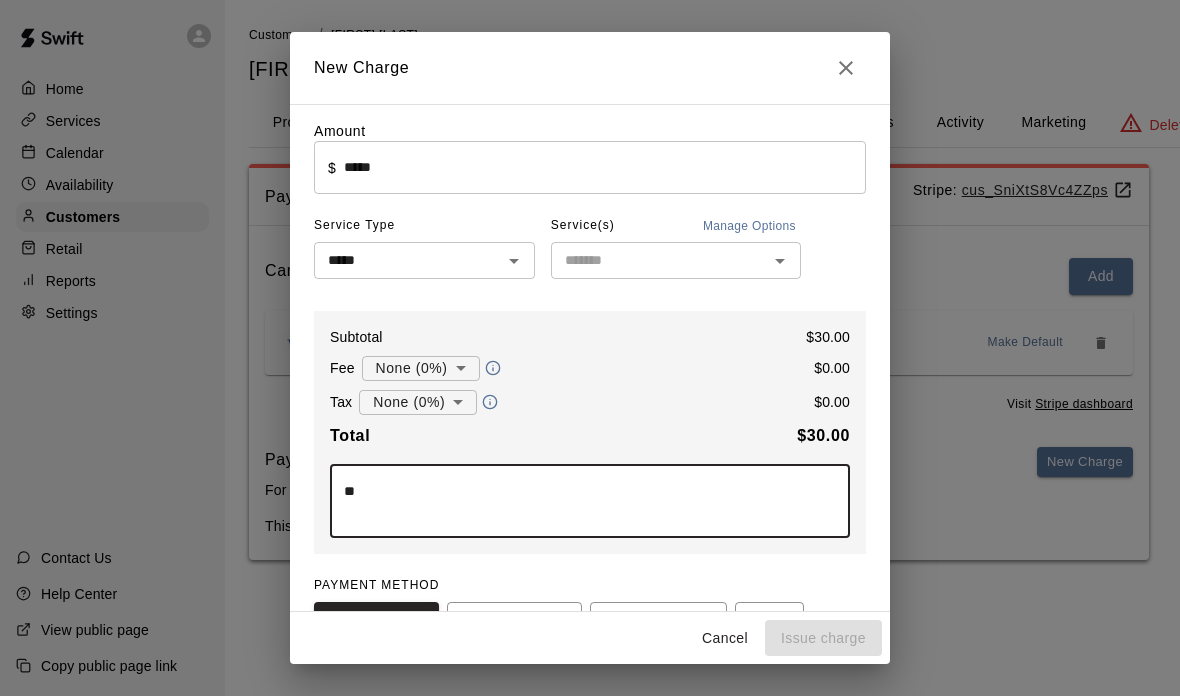 type on "*" 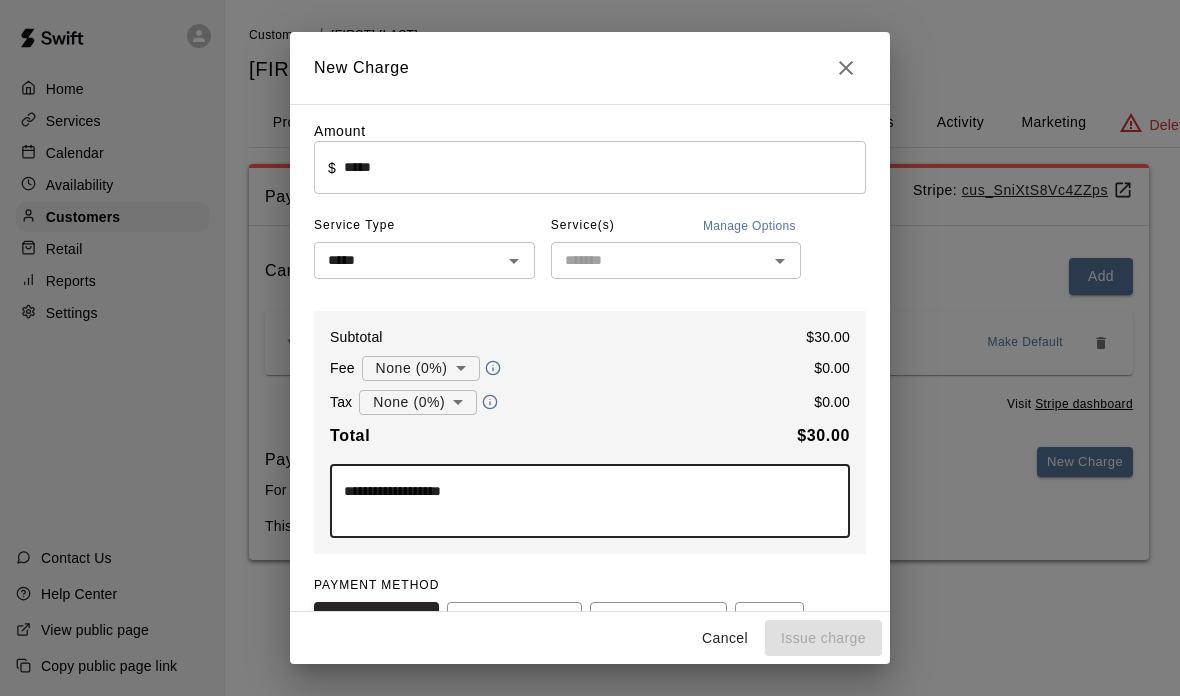 type on "**********" 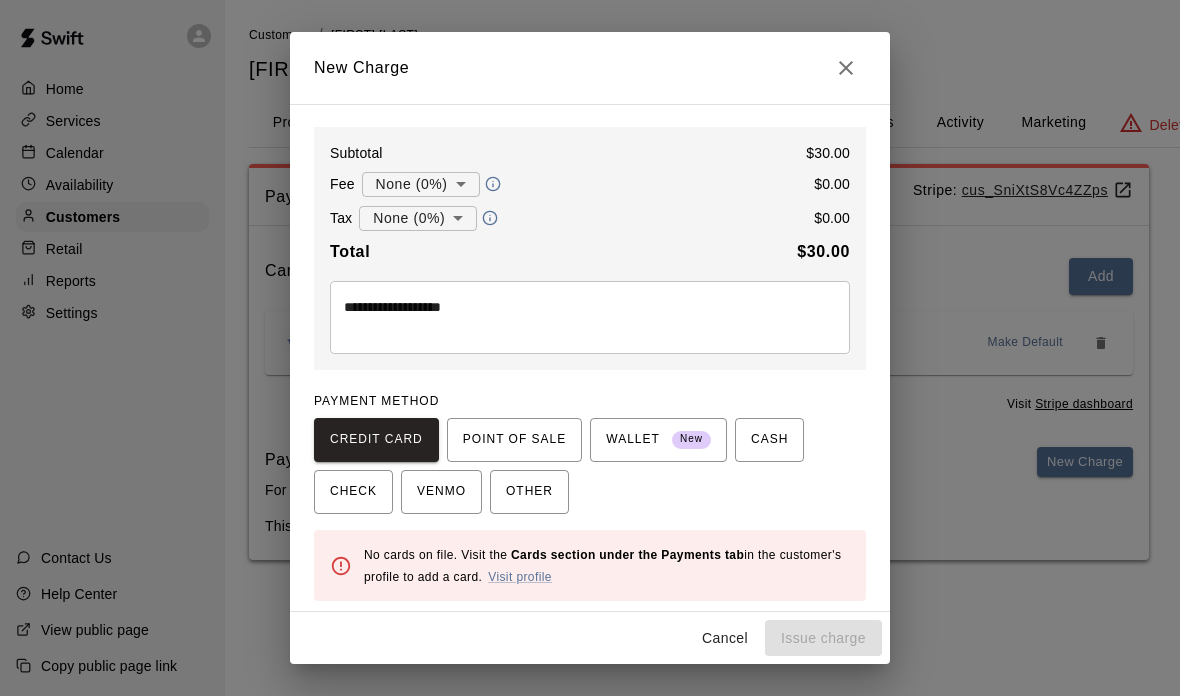 scroll, scrollTop: 183, scrollLeft: 0, axis: vertical 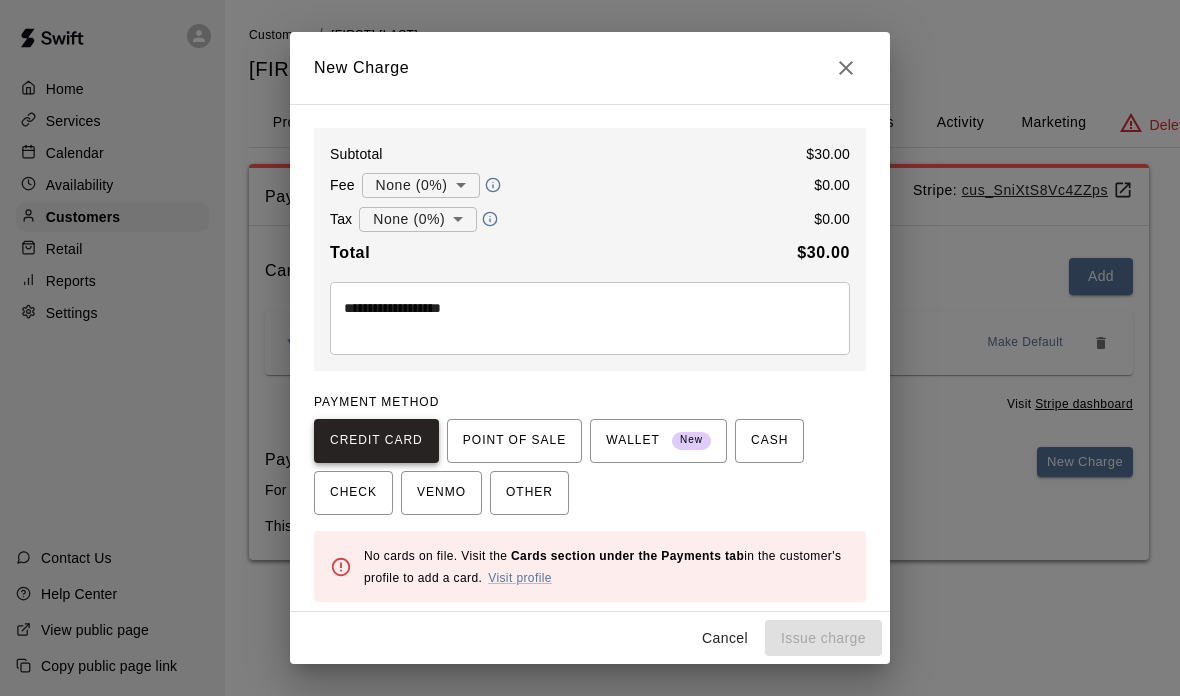 click on "CREDIT CARD" at bounding box center (376, 441) 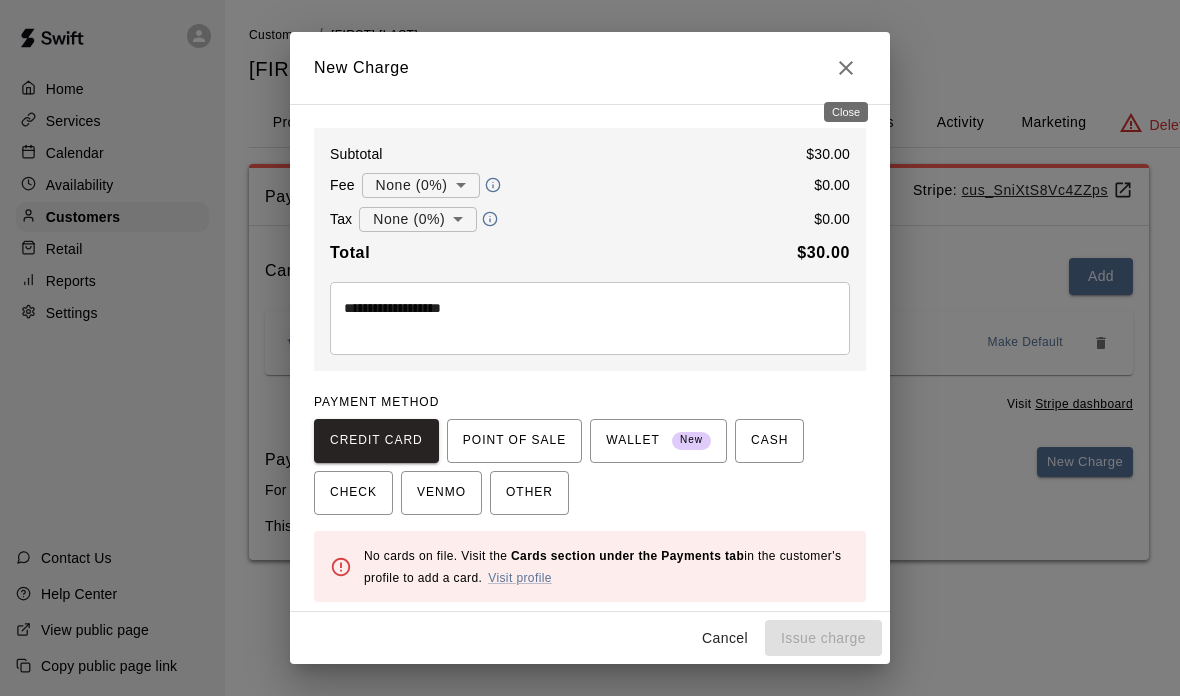click 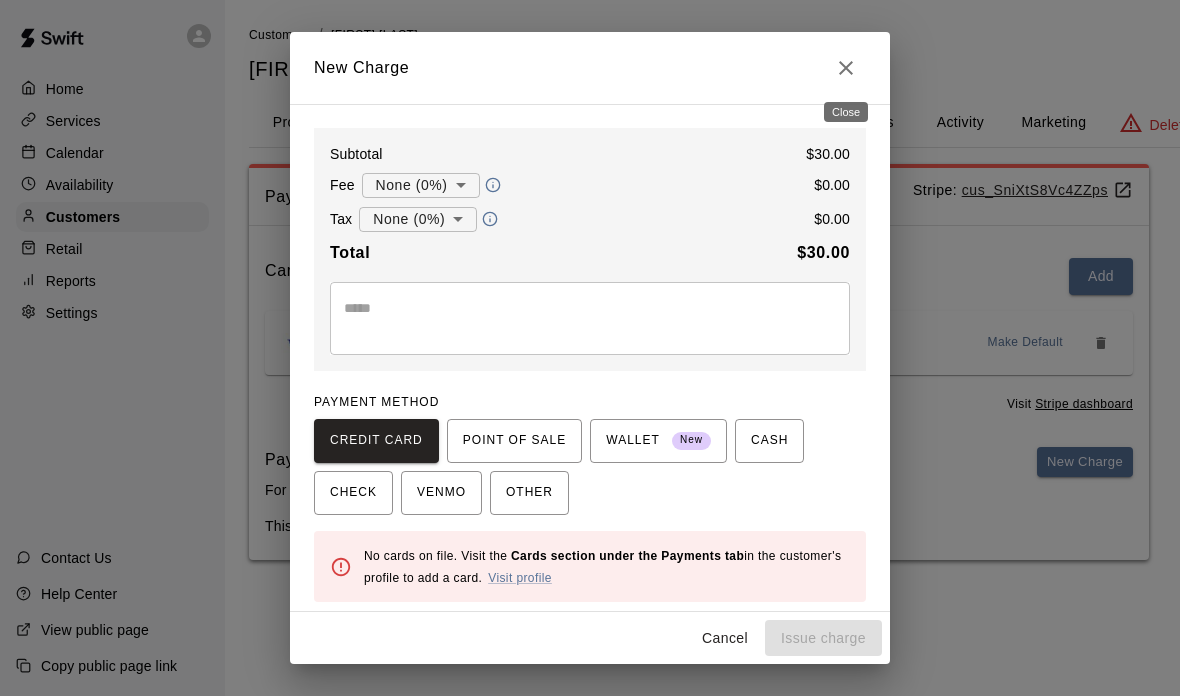 type 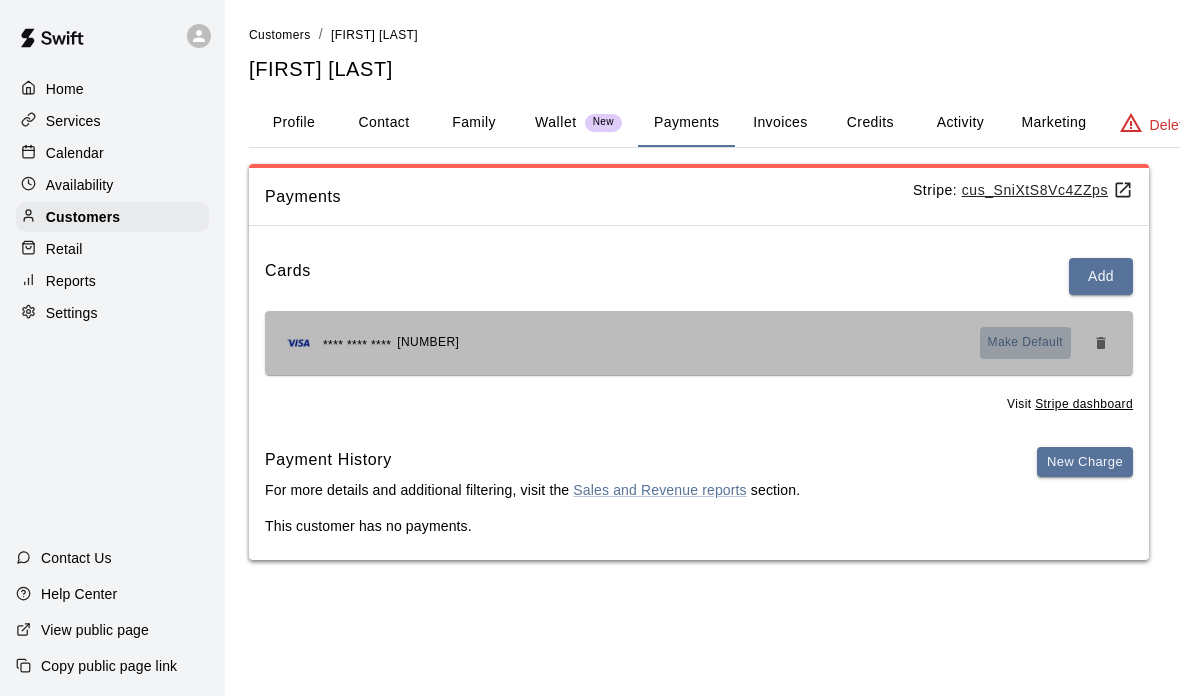 click on "Make Default" at bounding box center (1026, 343) 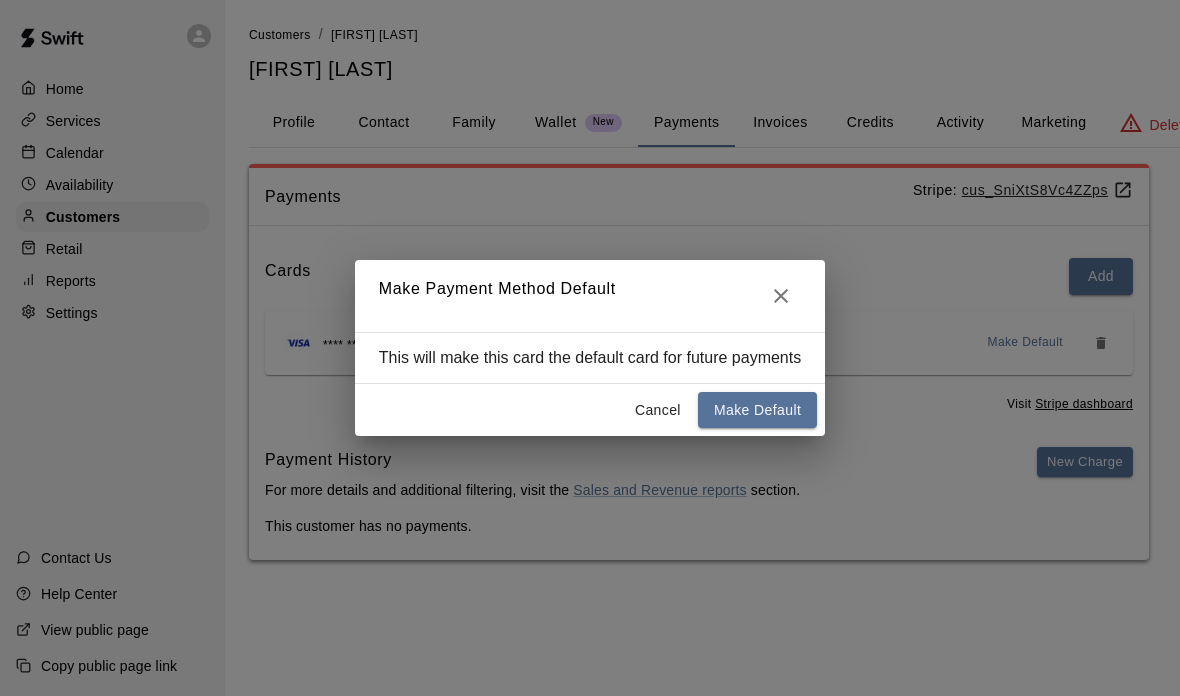 click on "Make Default" at bounding box center [757, 410] 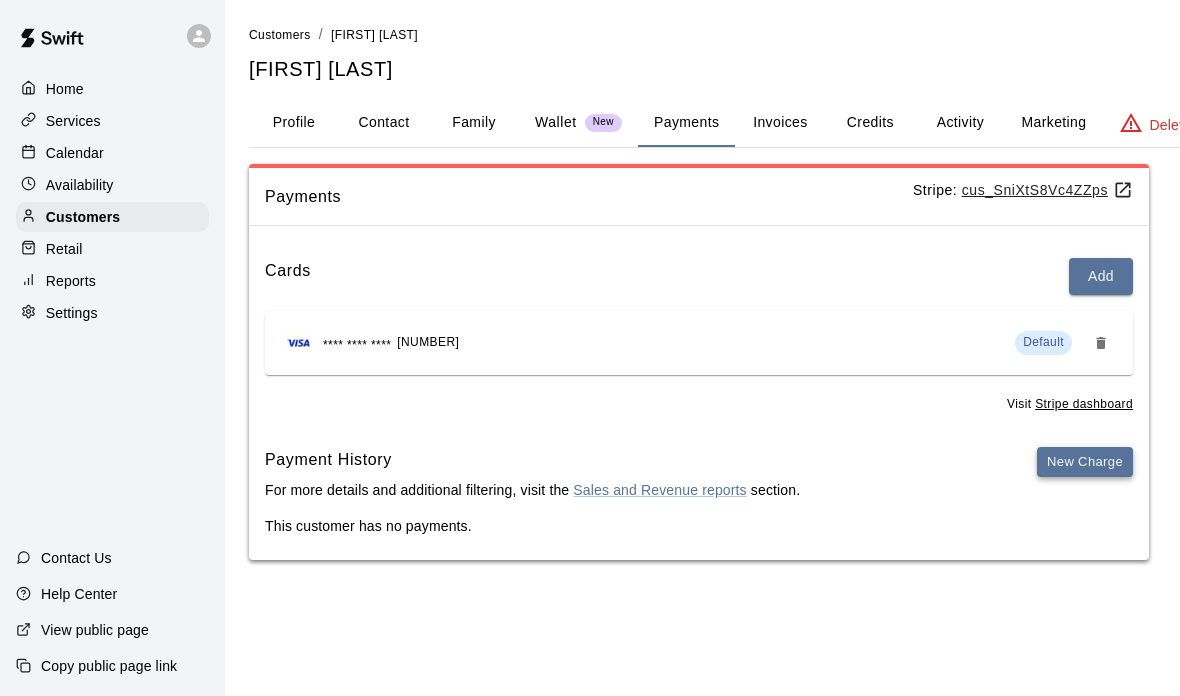 click on "New Charge" at bounding box center [1085, 462] 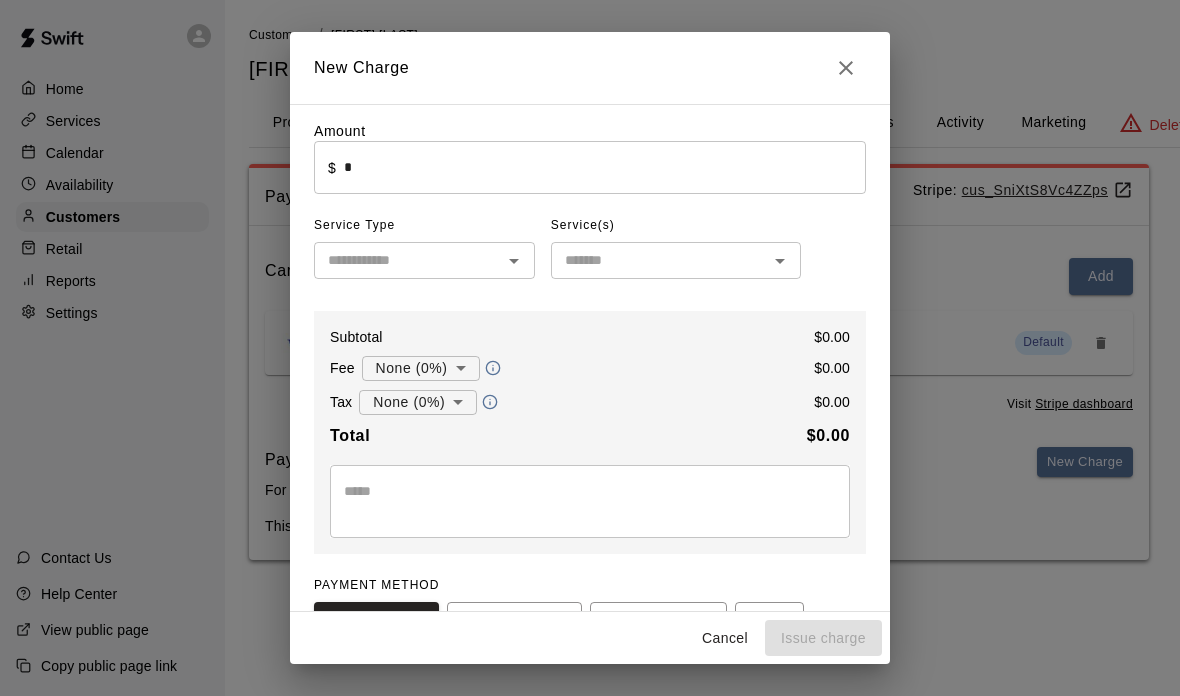 click on "*" at bounding box center [605, 167] 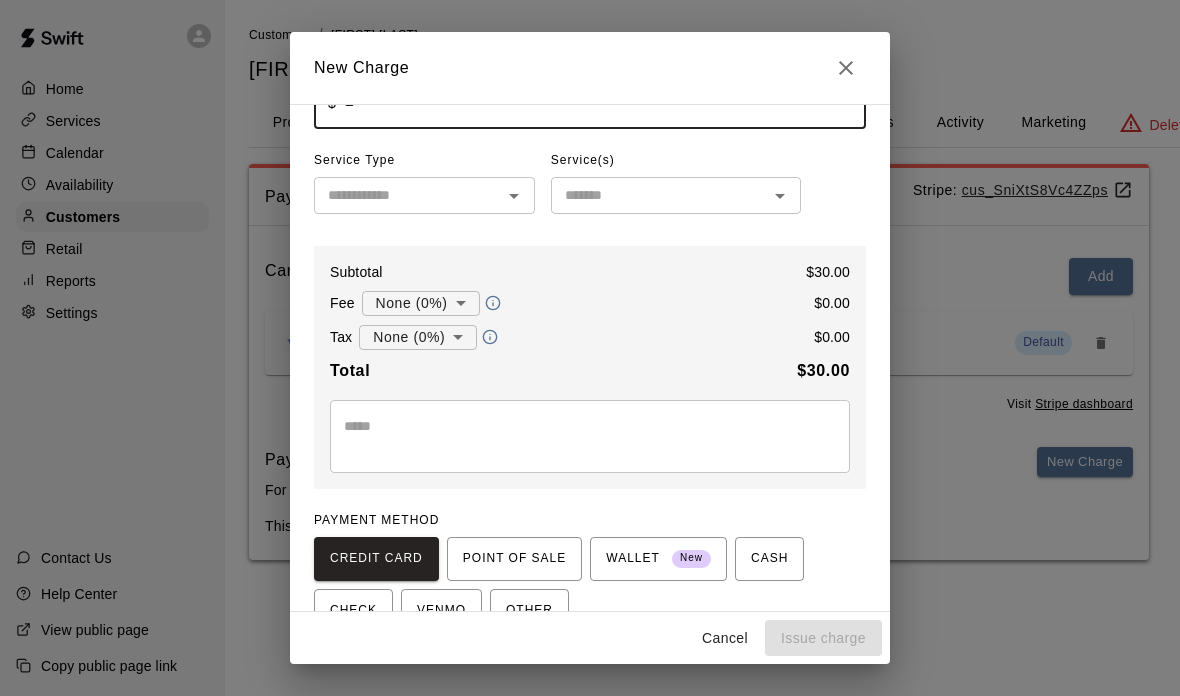 scroll, scrollTop: 74, scrollLeft: 0, axis: vertical 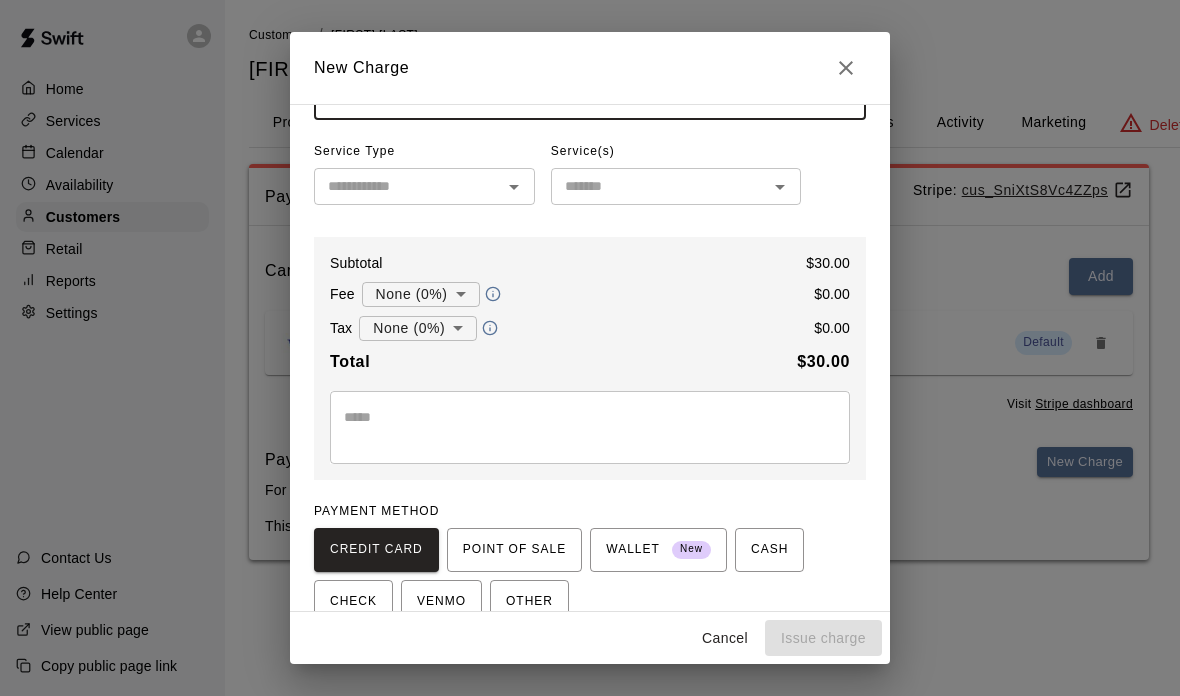 type on "*****" 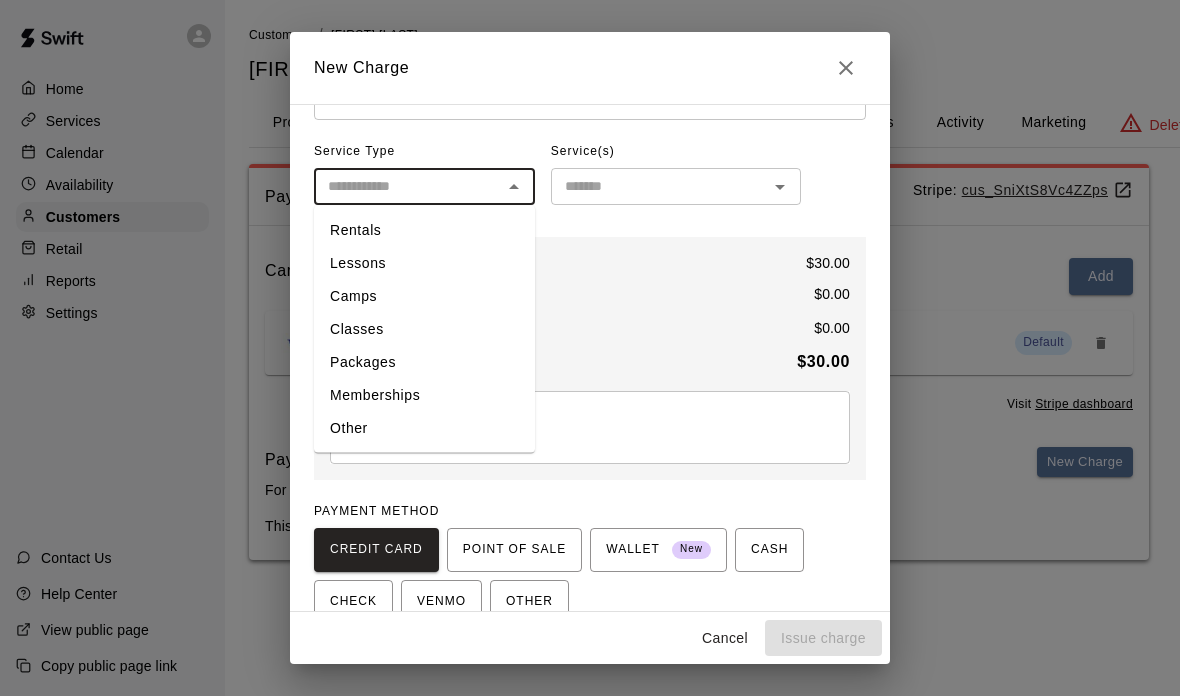 click on "Other" at bounding box center (424, 428) 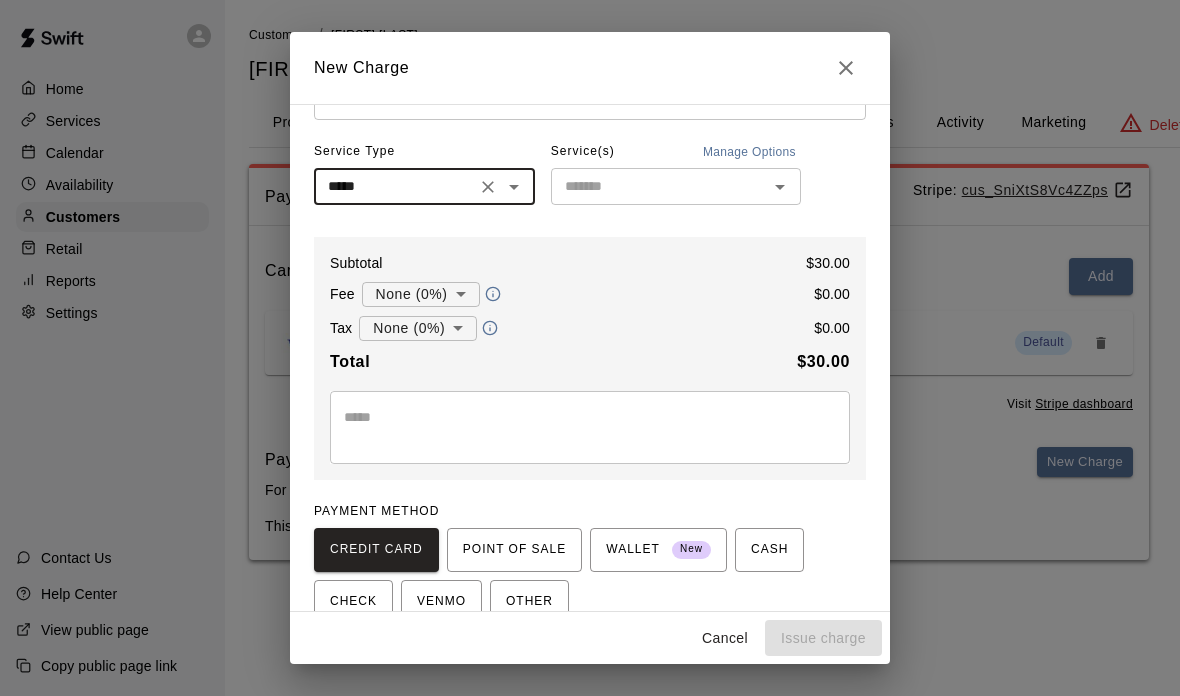 type on "*****" 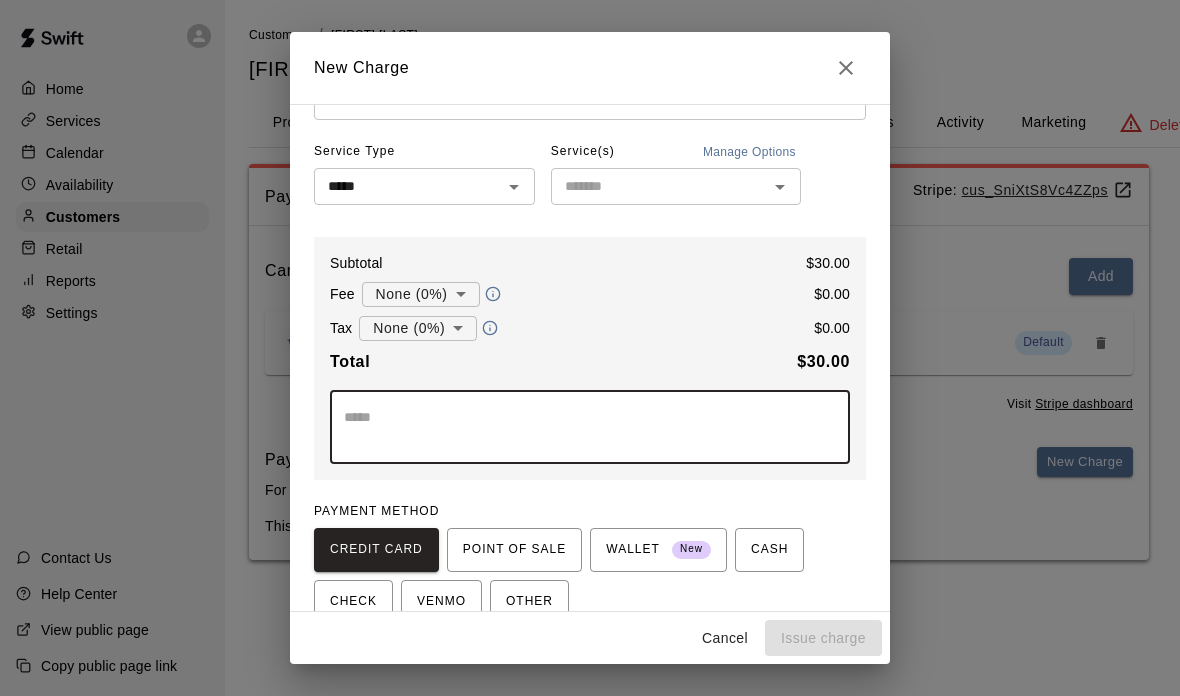 click at bounding box center [590, 427] 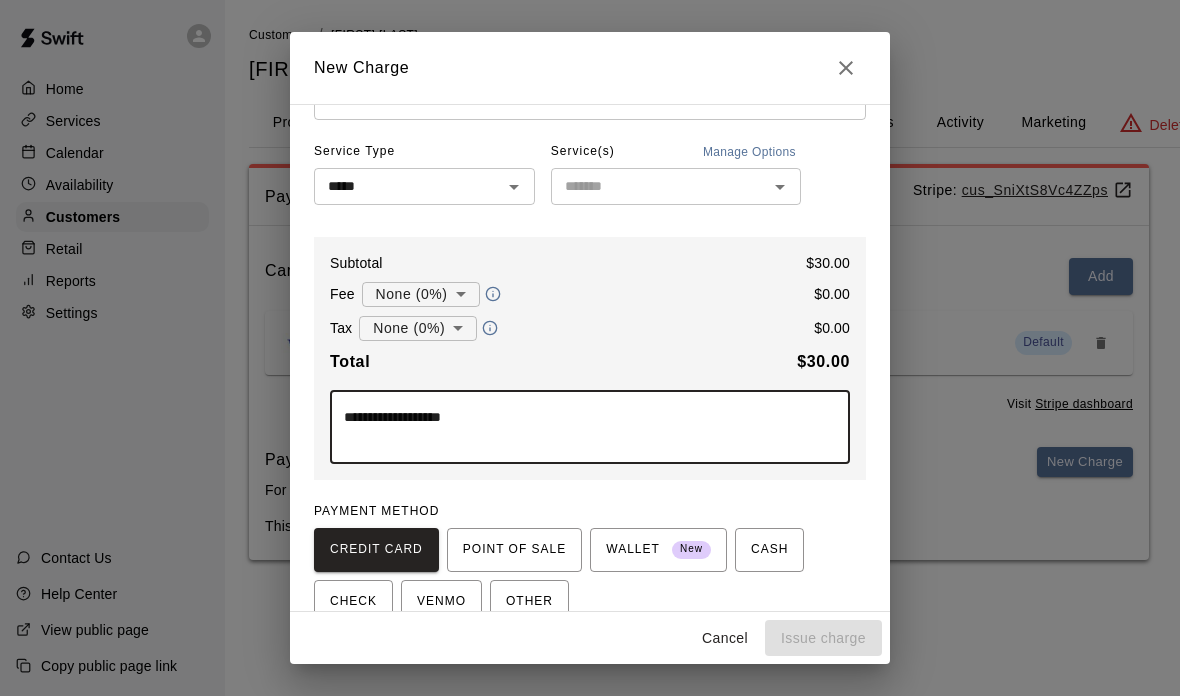 type on "**********" 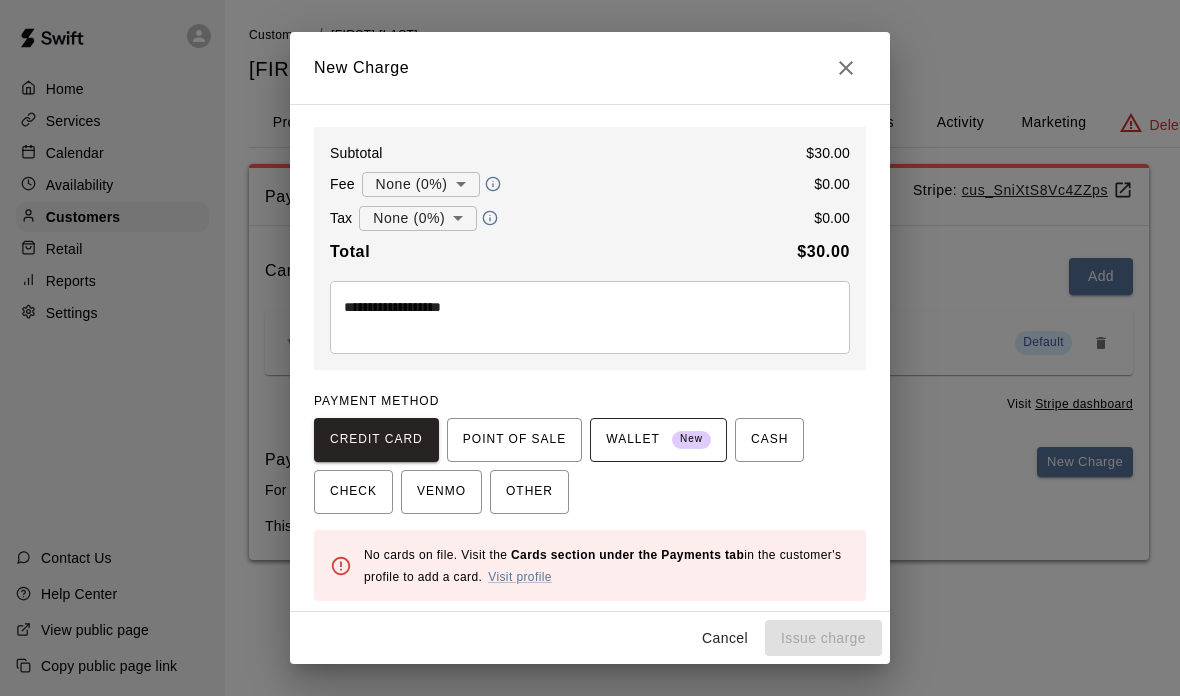 scroll, scrollTop: 183, scrollLeft: 0, axis: vertical 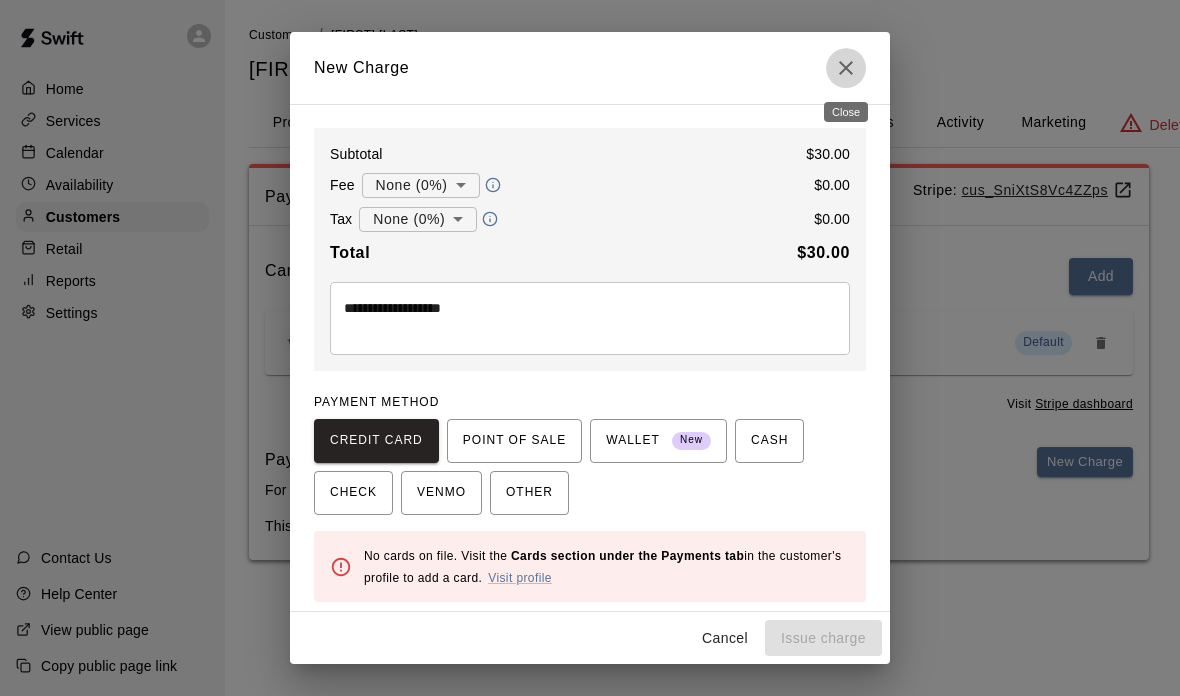 click at bounding box center (846, 68) 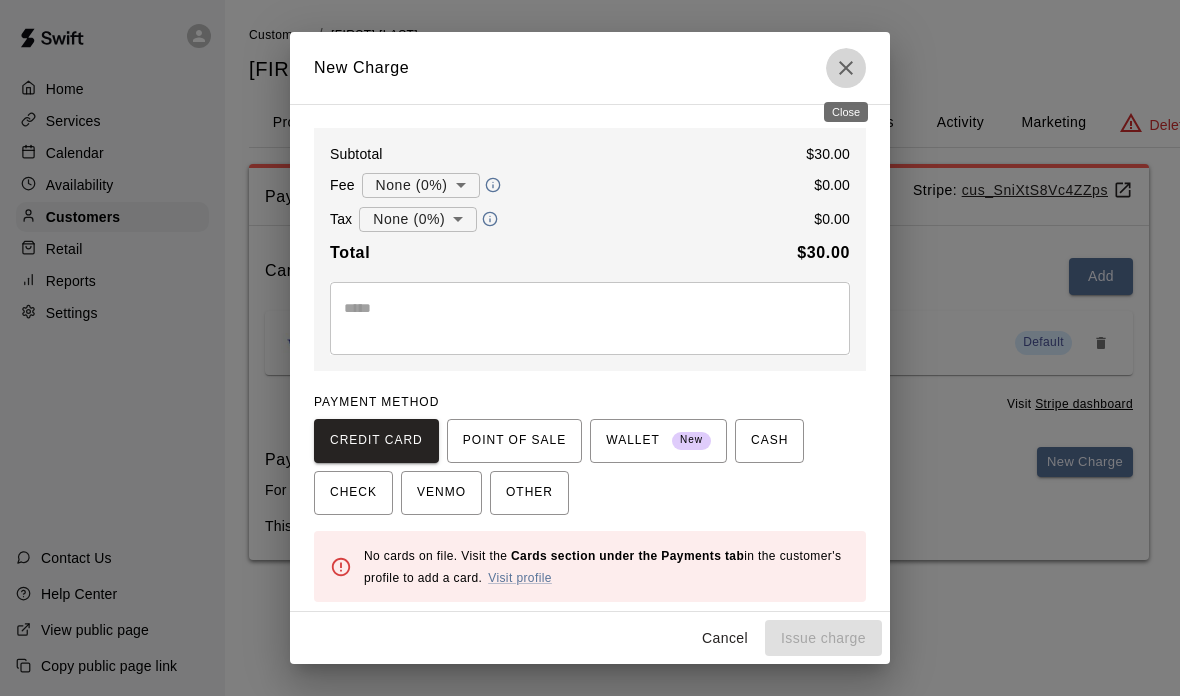 type 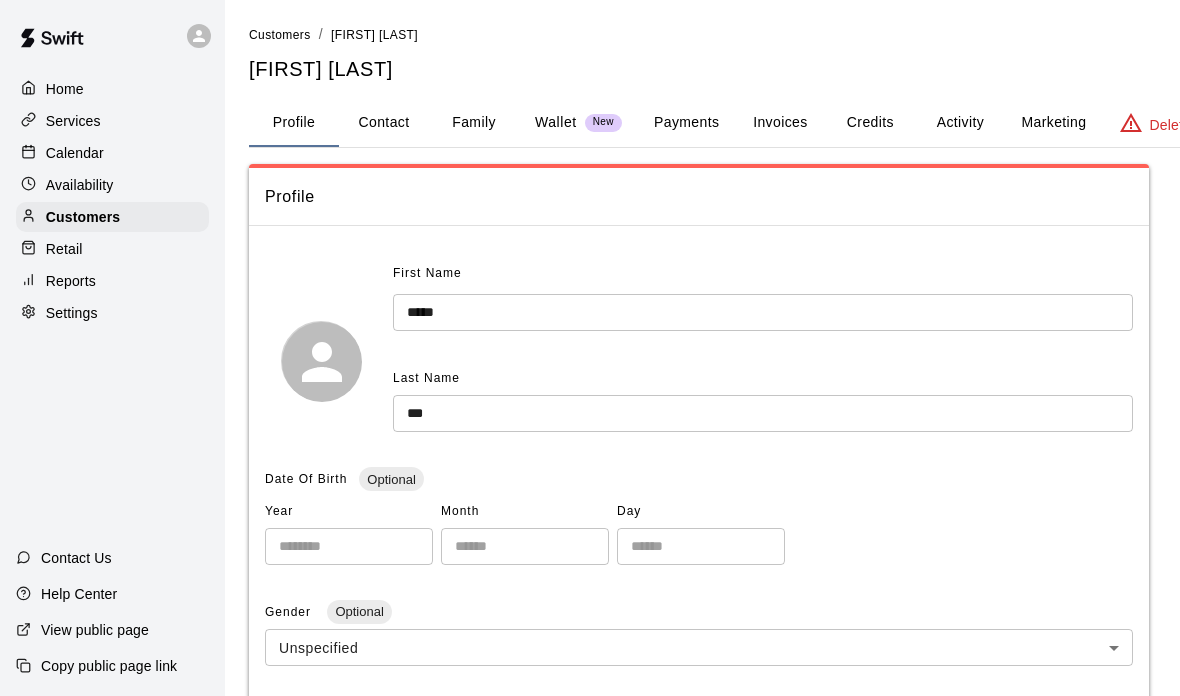 scroll, scrollTop: 8, scrollLeft: 0, axis: vertical 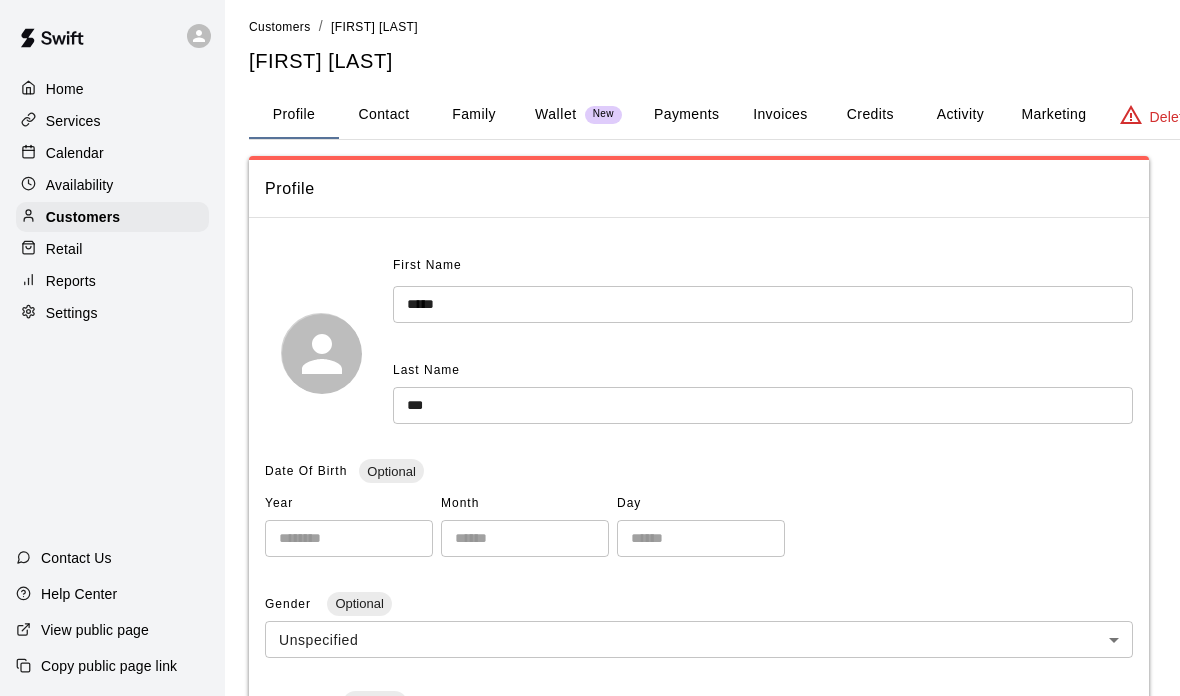 click on "Payments" at bounding box center [686, 115] 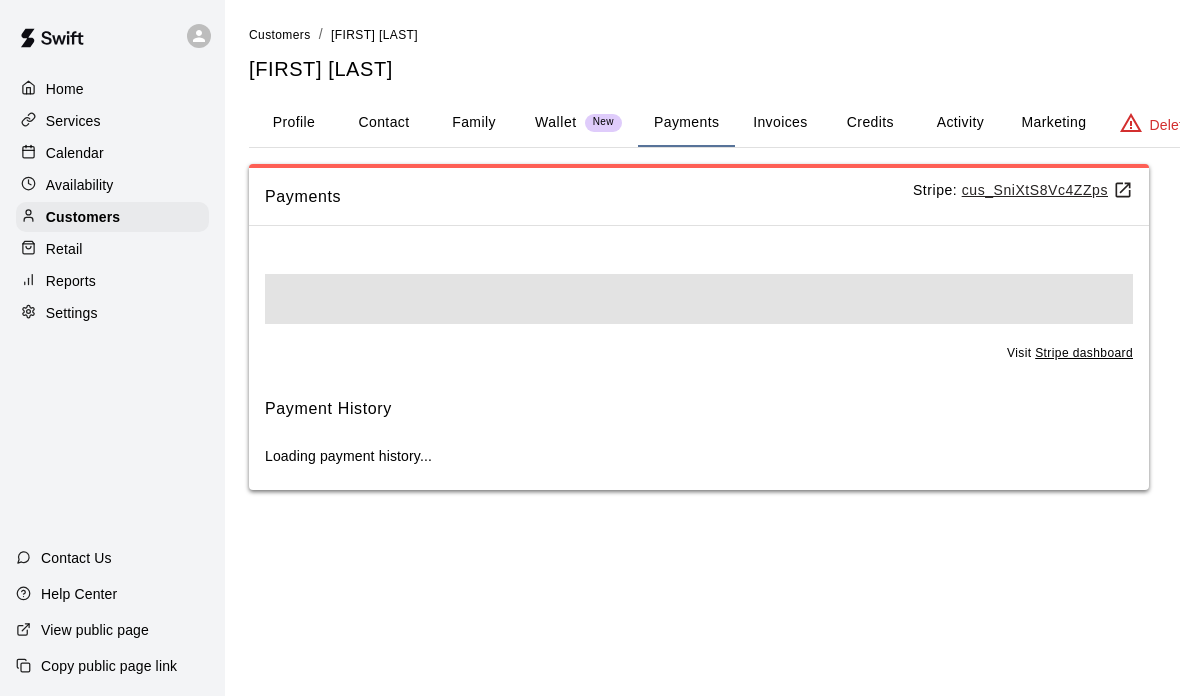 scroll, scrollTop: 0, scrollLeft: 0, axis: both 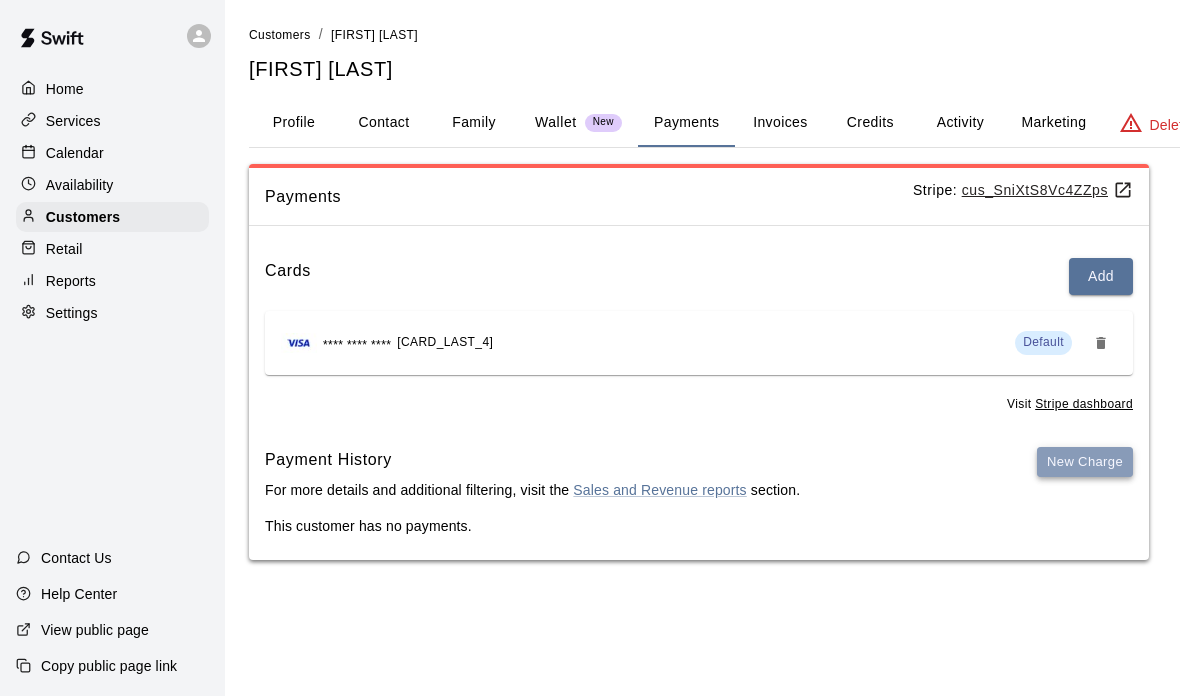 click on "New Charge" at bounding box center [1085, 462] 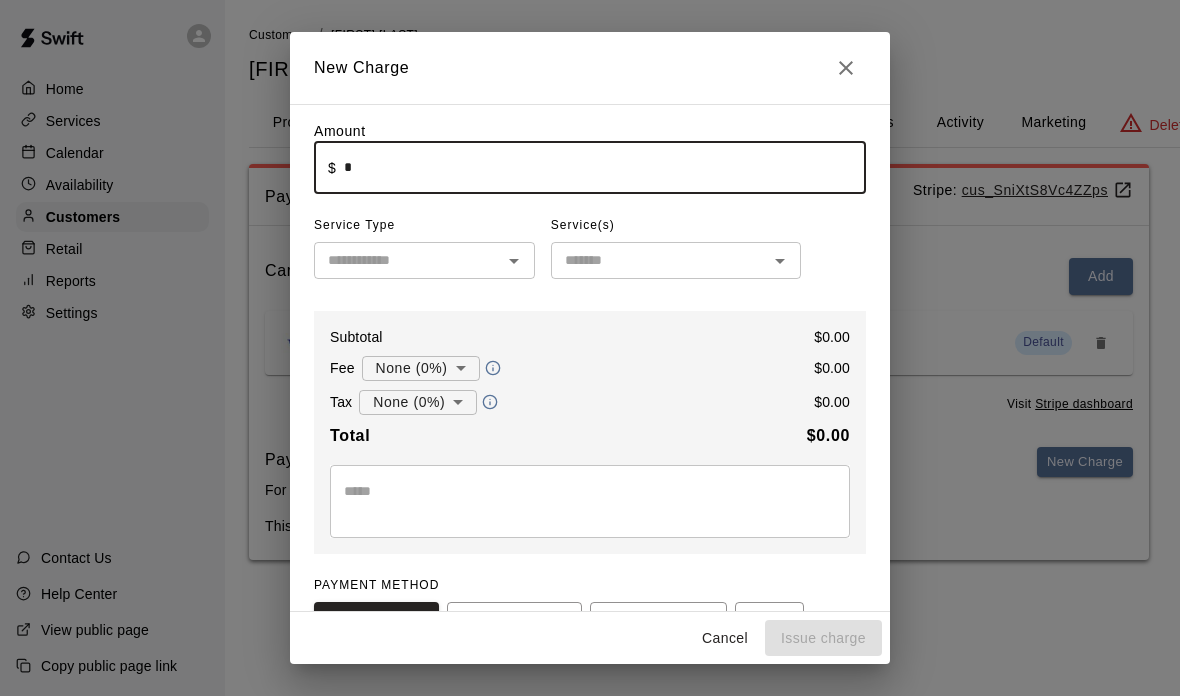 click on "*" at bounding box center [605, 167] 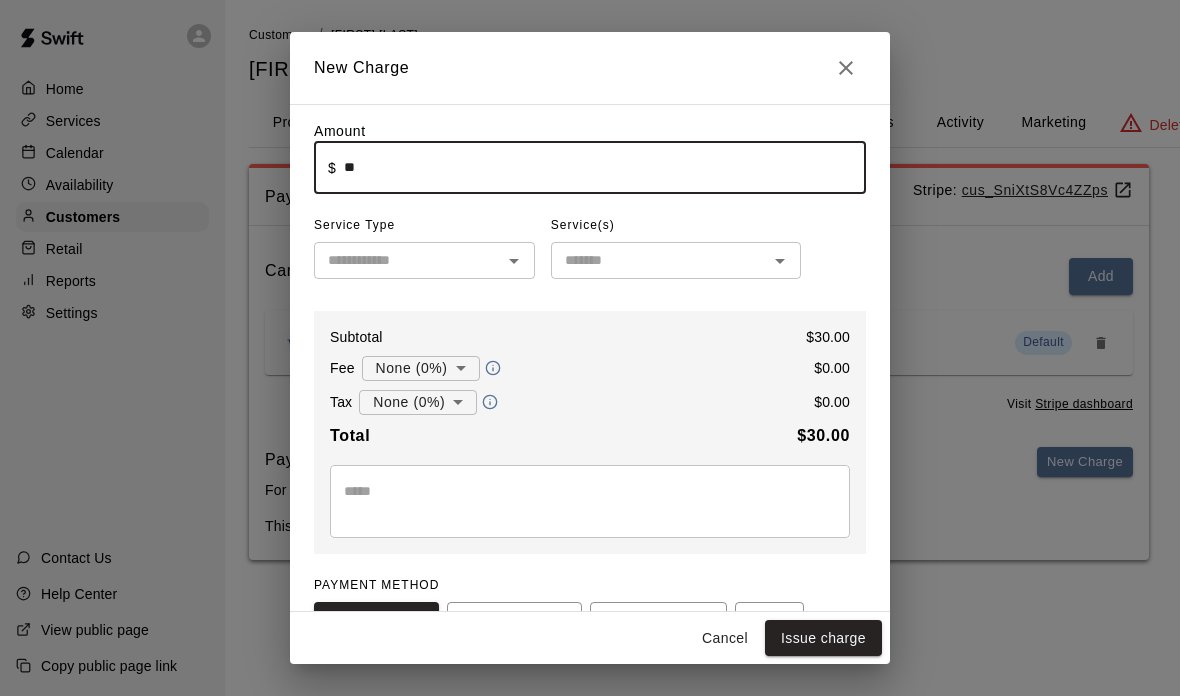 scroll, scrollTop: 0, scrollLeft: 0, axis: both 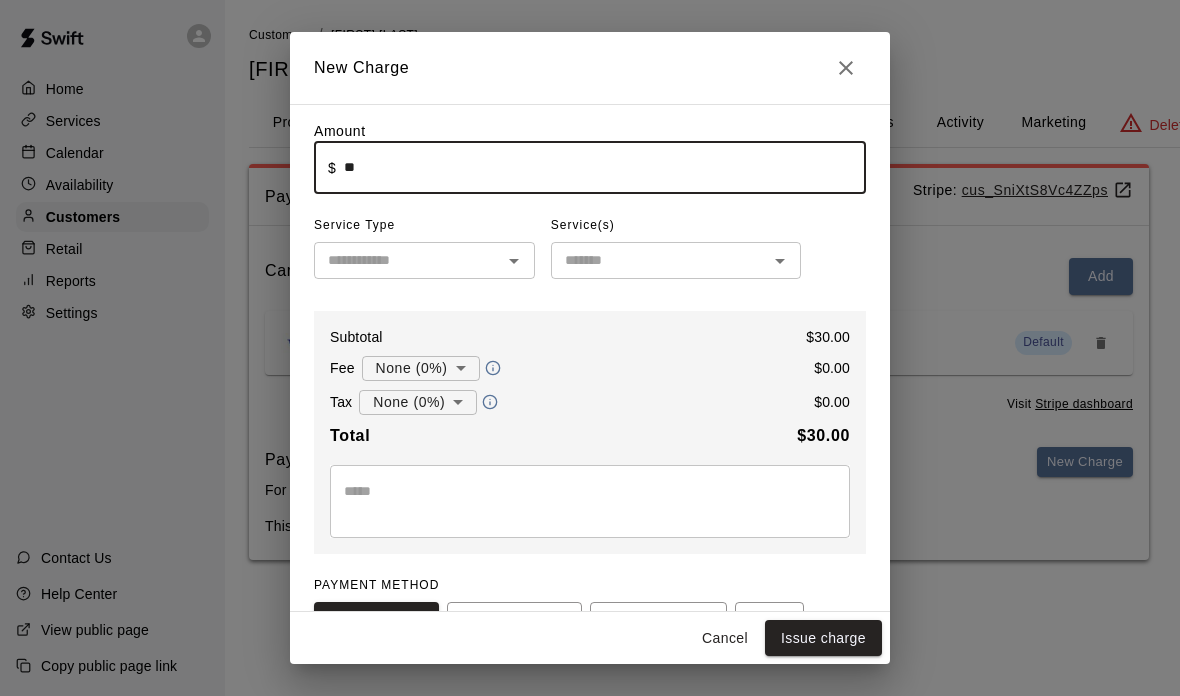 type on "*****" 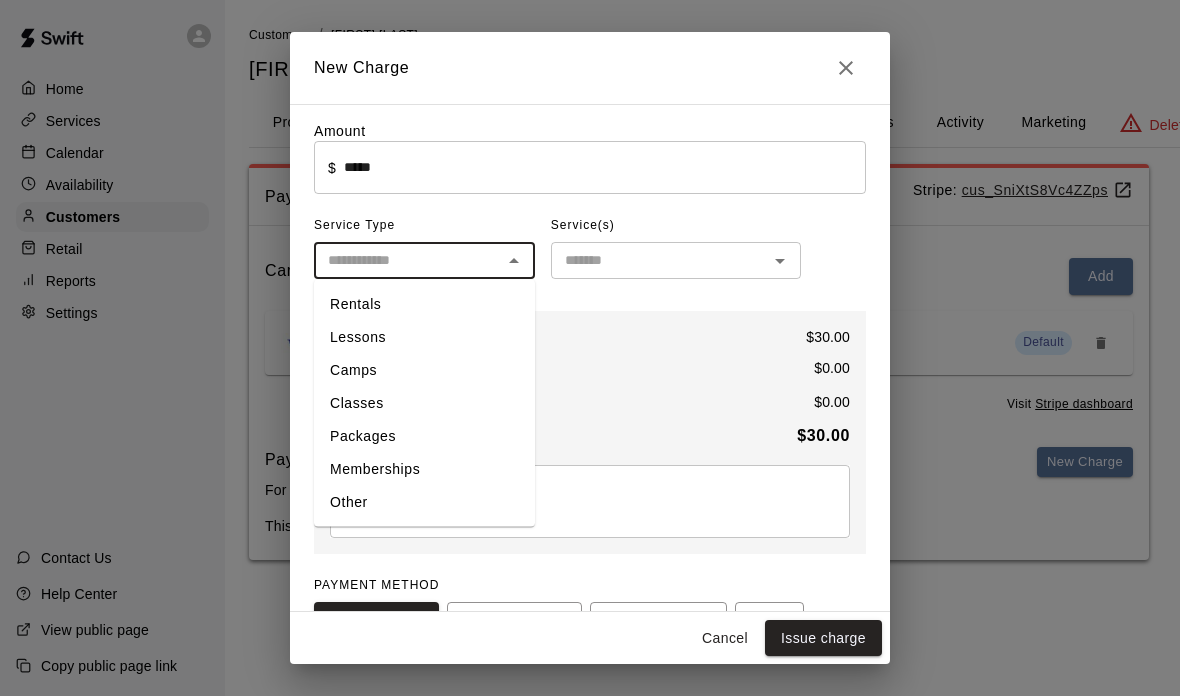 click at bounding box center [408, 260] 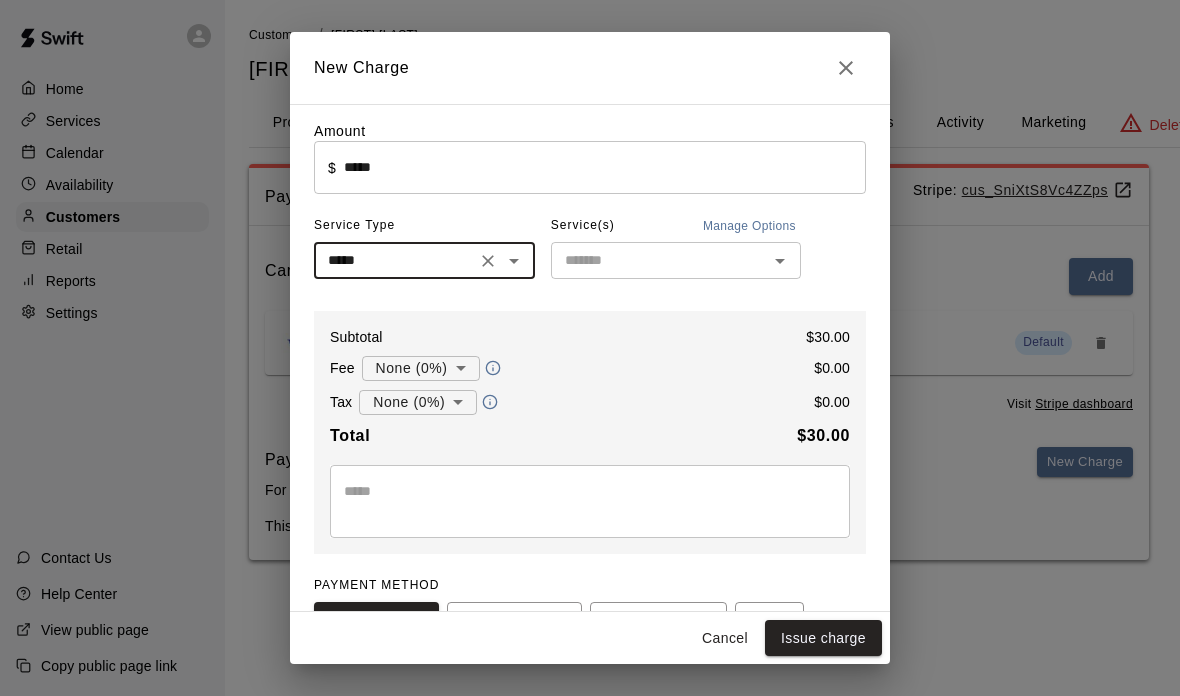 click at bounding box center [590, 501] 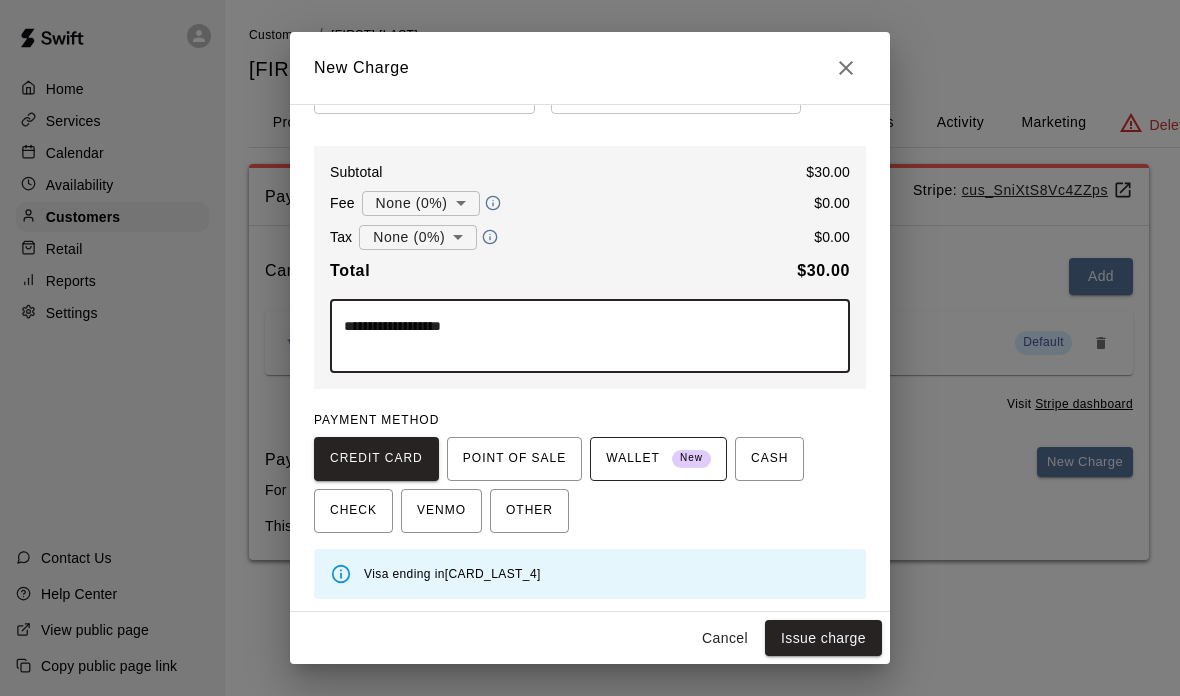 scroll, scrollTop: 163, scrollLeft: 0, axis: vertical 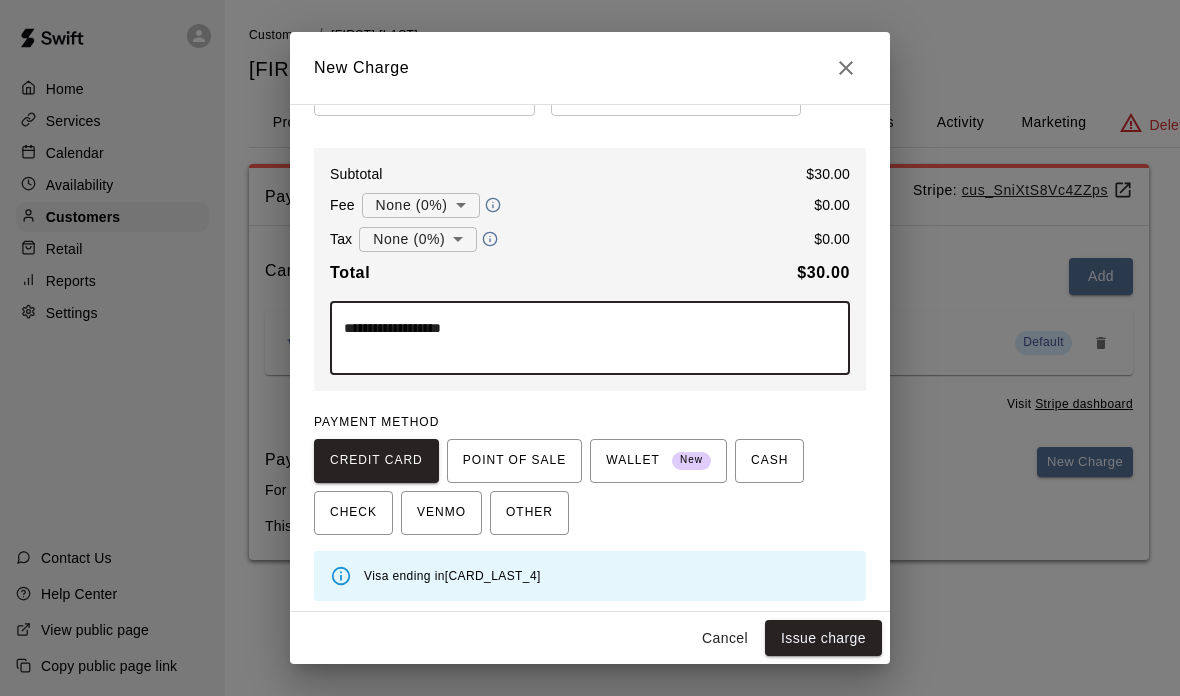type on "**********" 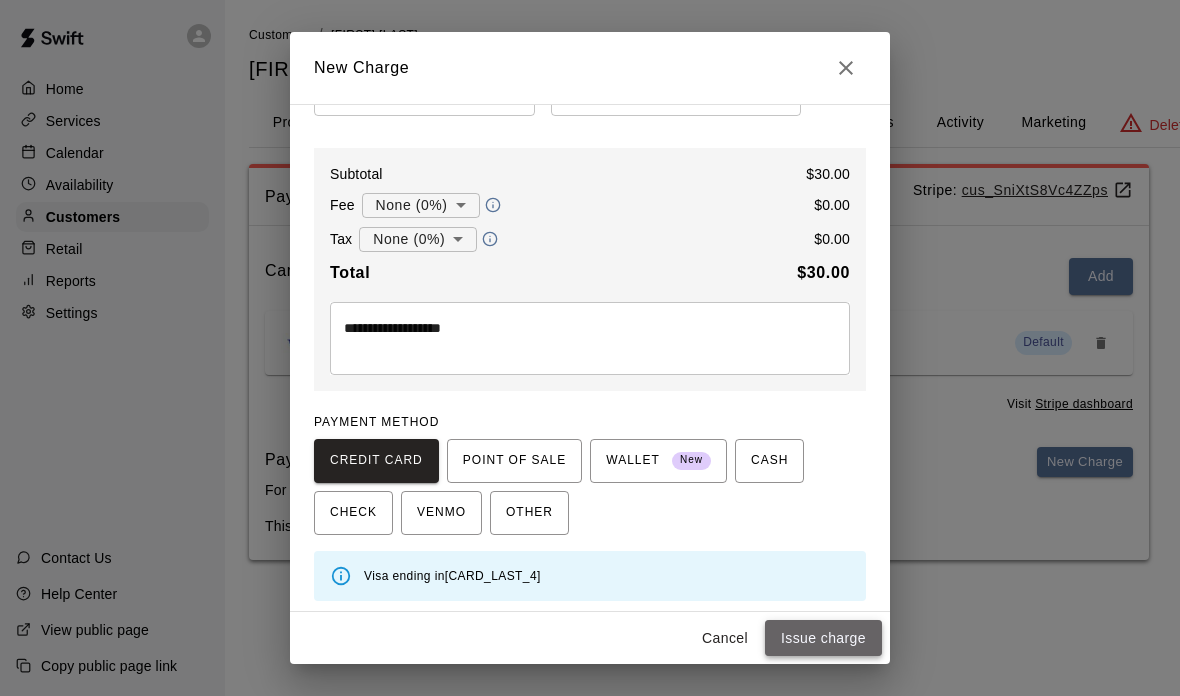 click on "Issue charge" at bounding box center (823, 638) 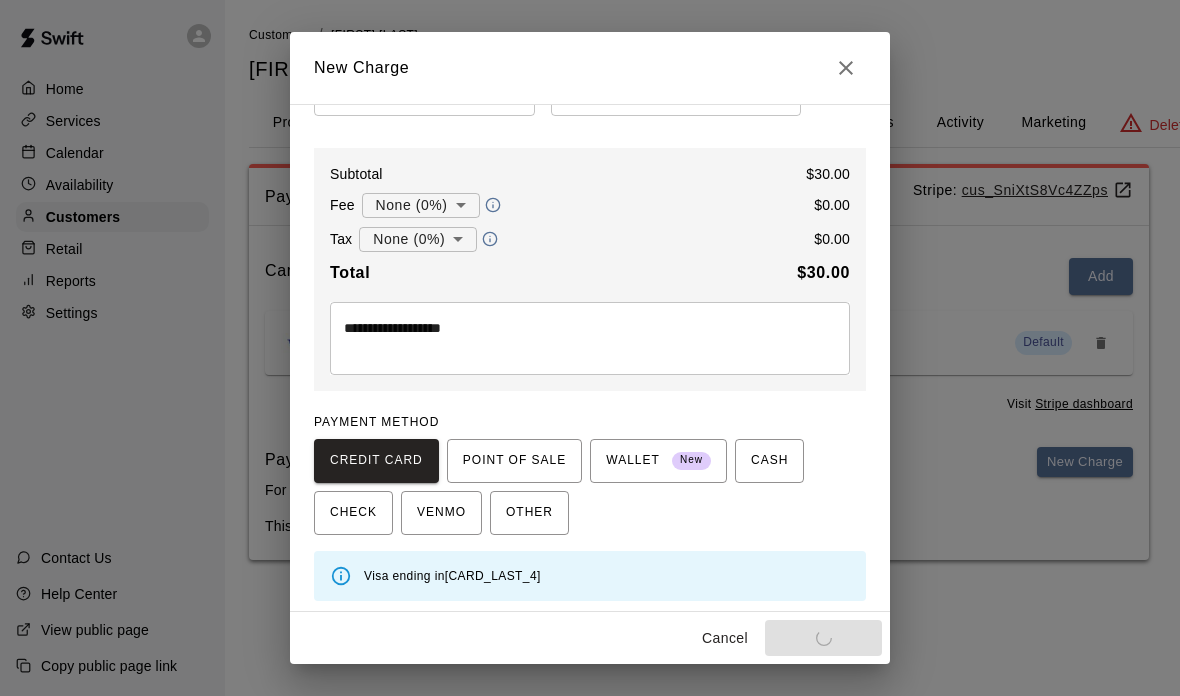 type on "*" 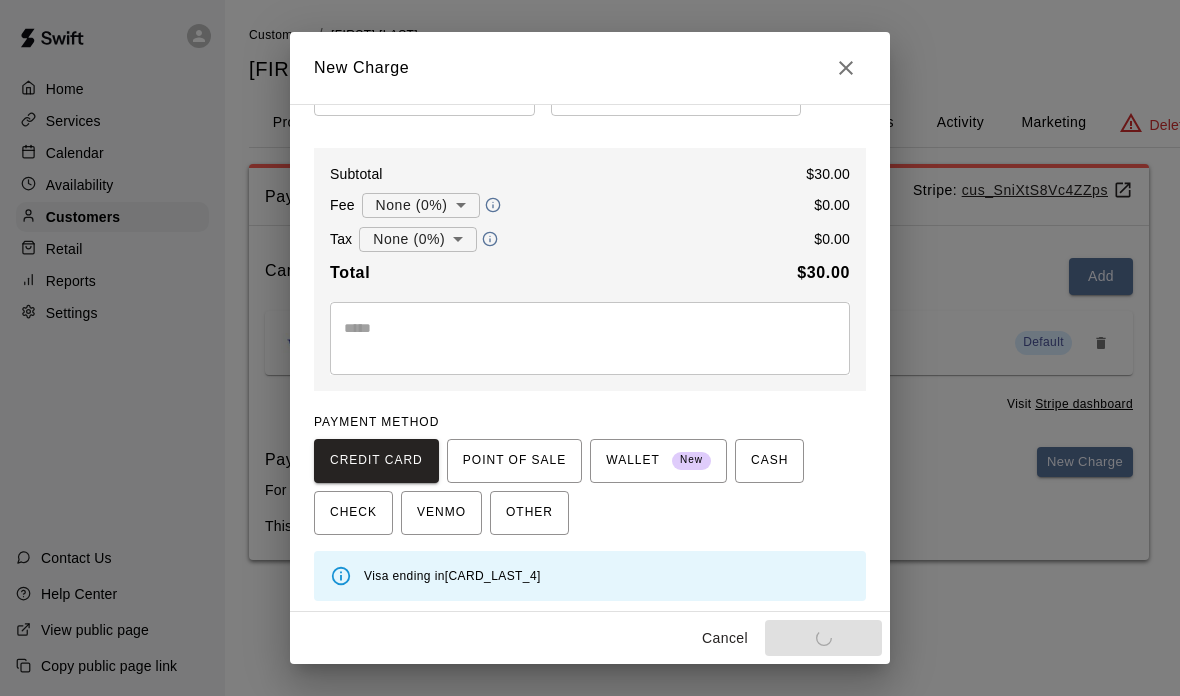 type 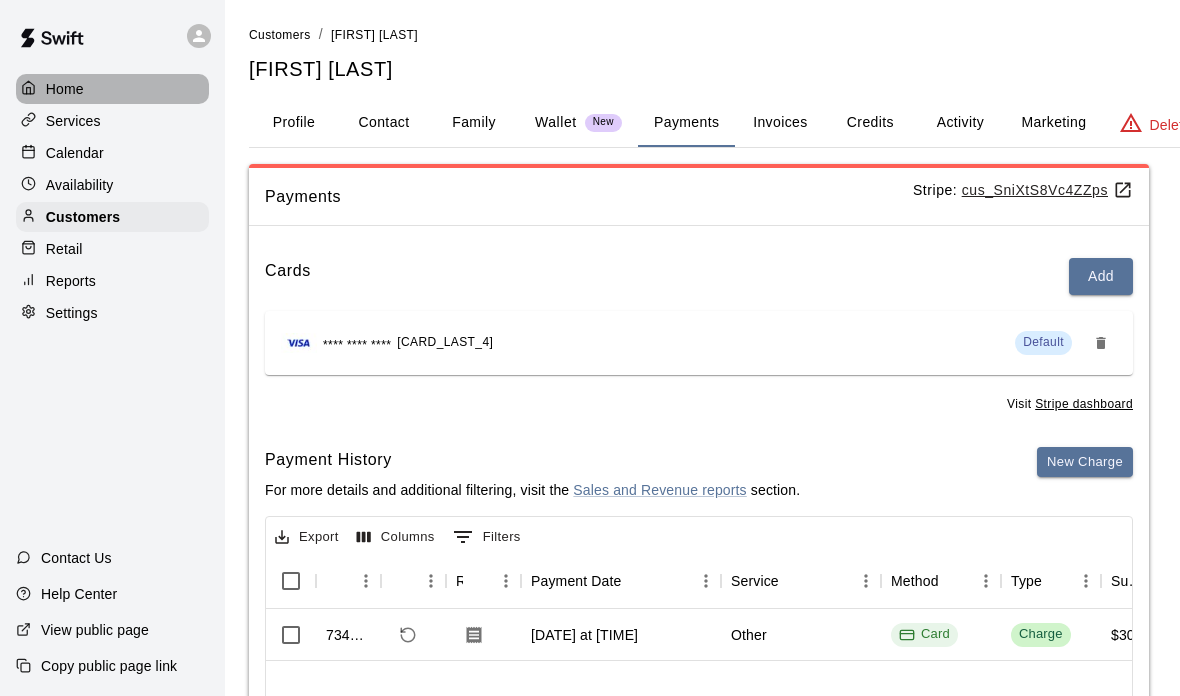 click on "Home" at bounding box center (65, 89) 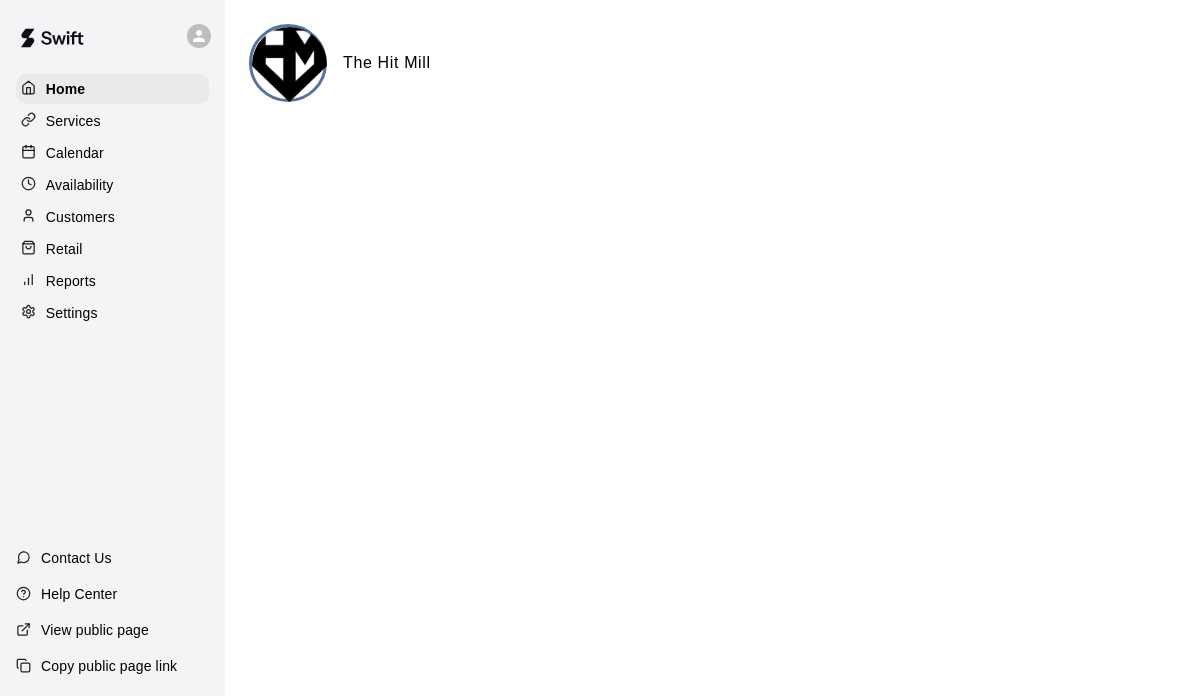 click on "Calendar" at bounding box center [75, 153] 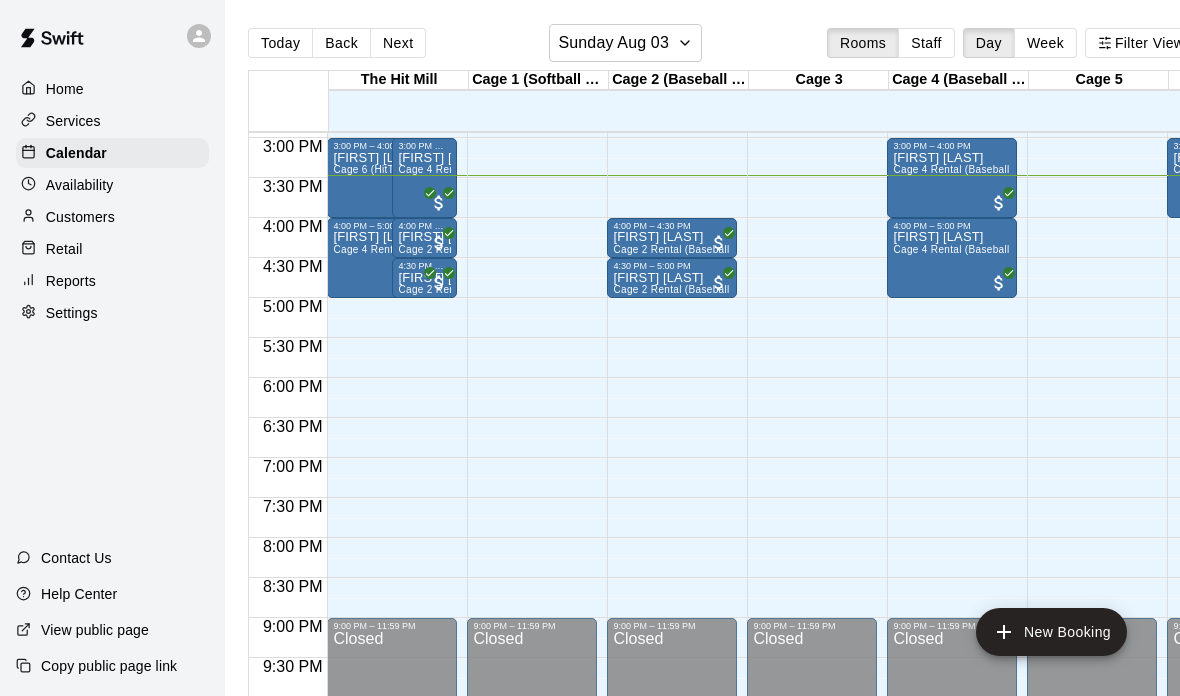 scroll, scrollTop: 1195, scrollLeft: 8, axis: both 